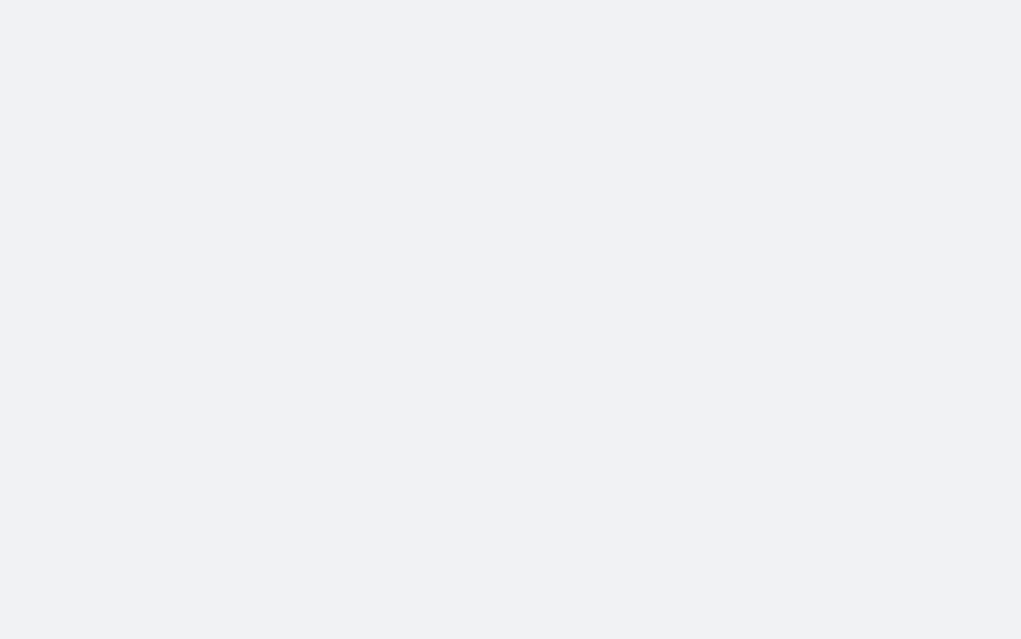 scroll, scrollTop: 0, scrollLeft: 0, axis: both 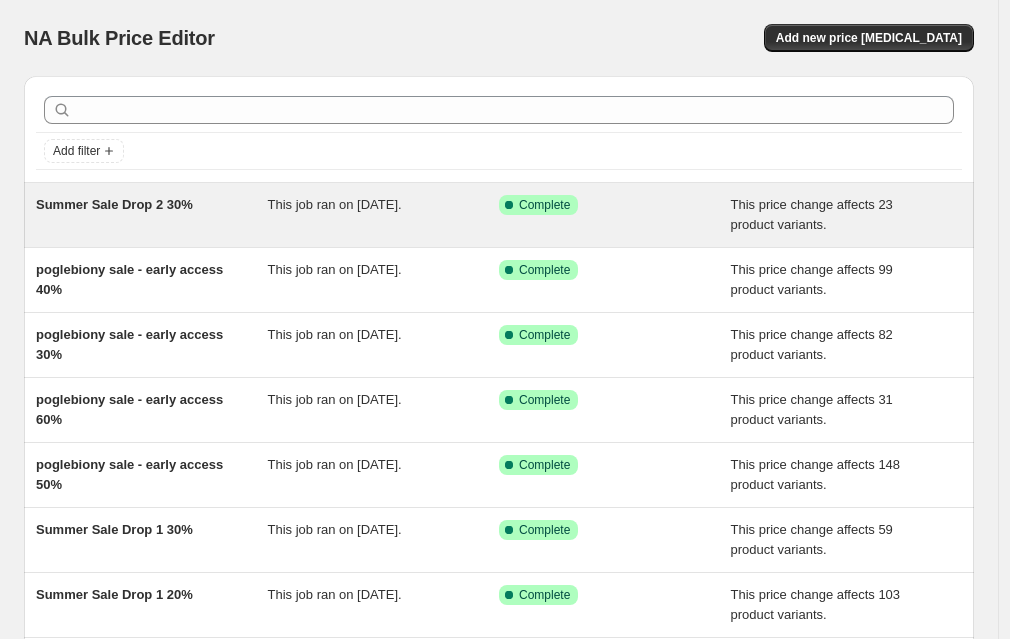 click on "Summer Sale Drop 2 30%" at bounding box center (114, 204) 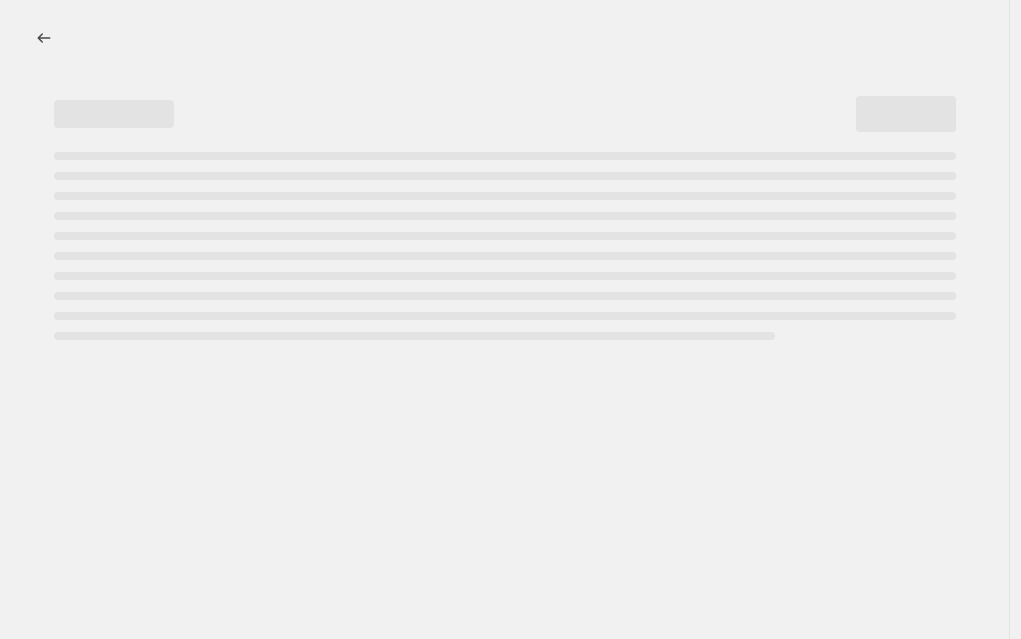 select on "pcap" 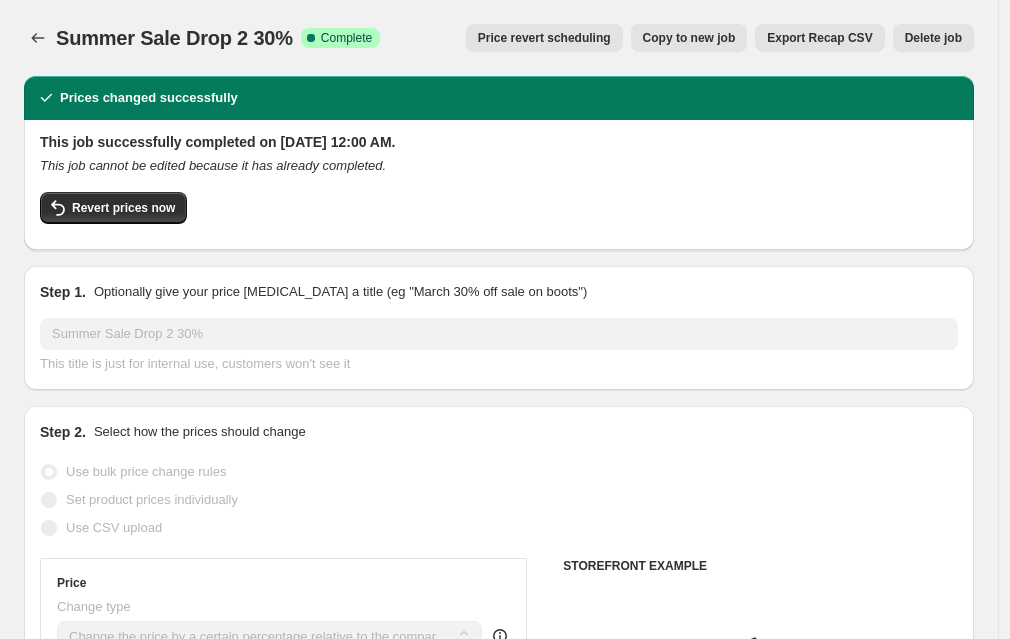 select on "tag" 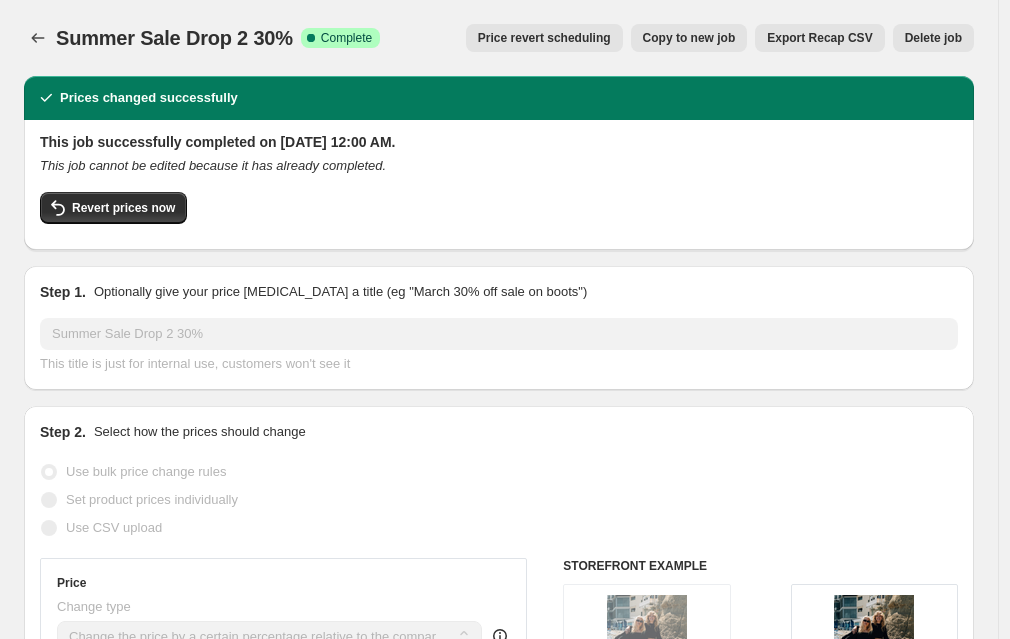 click on "Copy to new job" at bounding box center (689, 38) 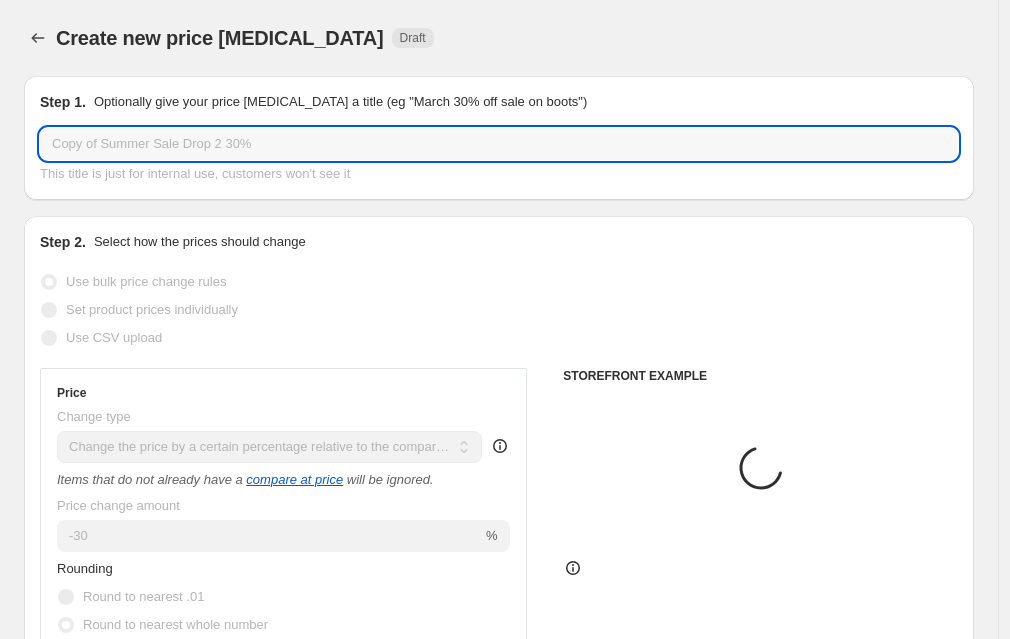 click on "Copy of Summer Sale Drop 2 30%" at bounding box center (499, 144) 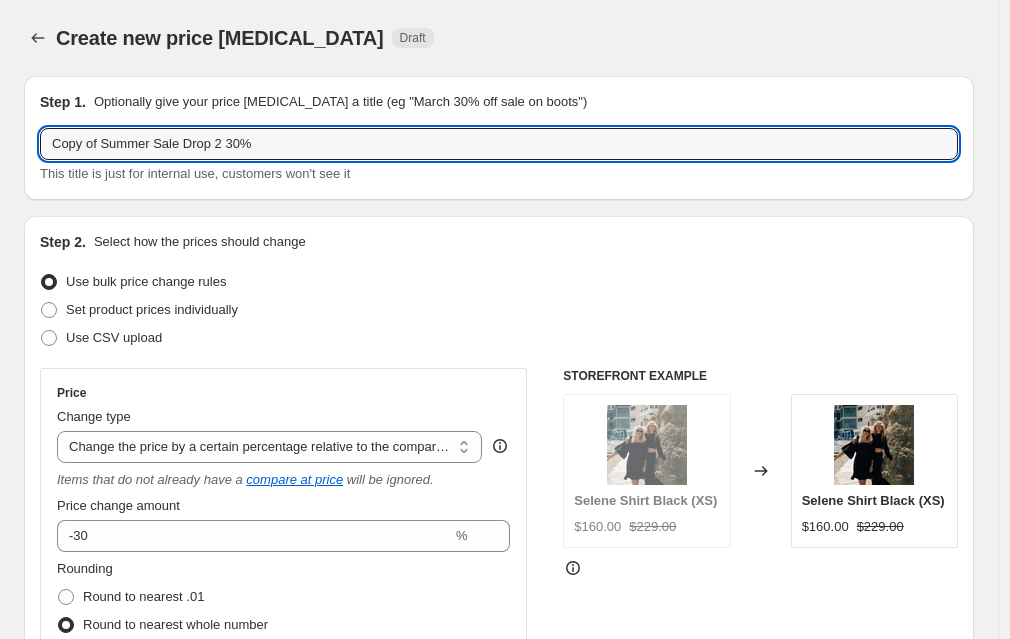 drag, startPoint x: 107, startPoint y: 146, endPoint x: -275, endPoint y: 109, distance: 383.7877 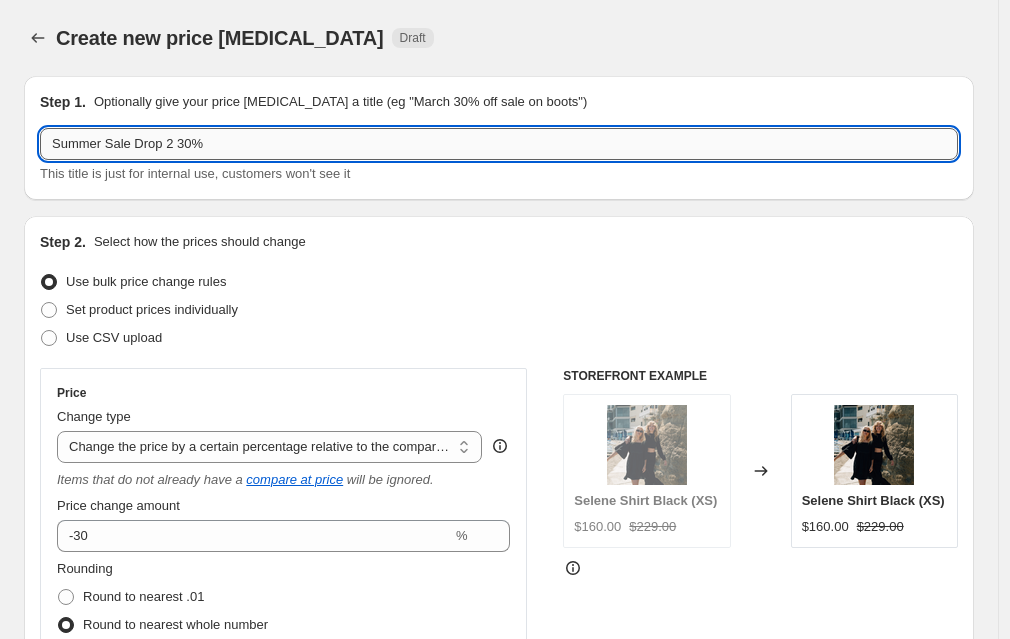 click on "Summer Sale Drop 2 30%" at bounding box center (499, 144) 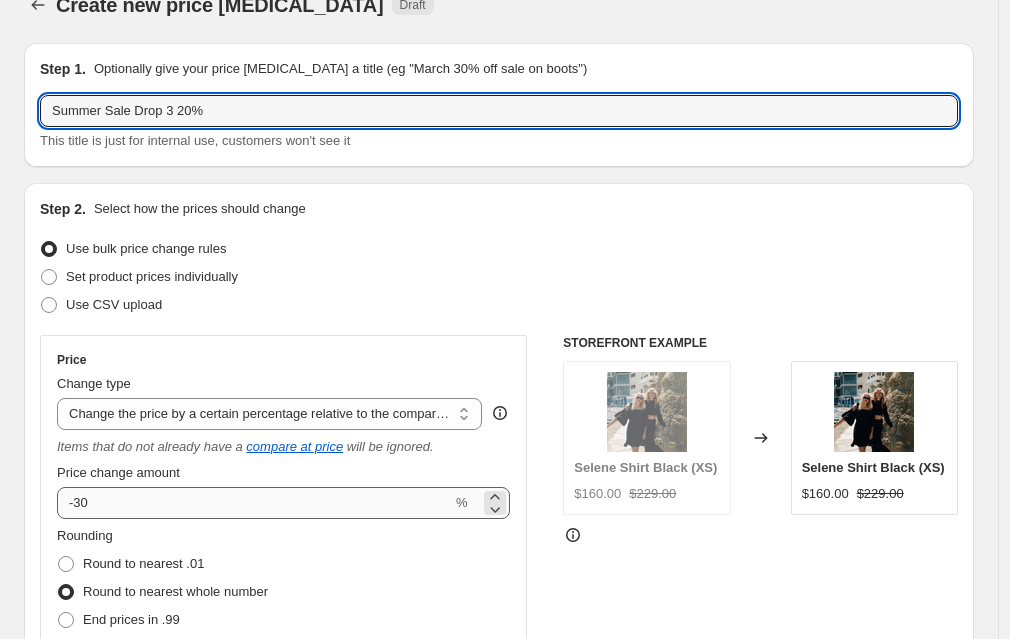 scroll, scrollTop: 35, scrollLeft: 0, axis: vertical 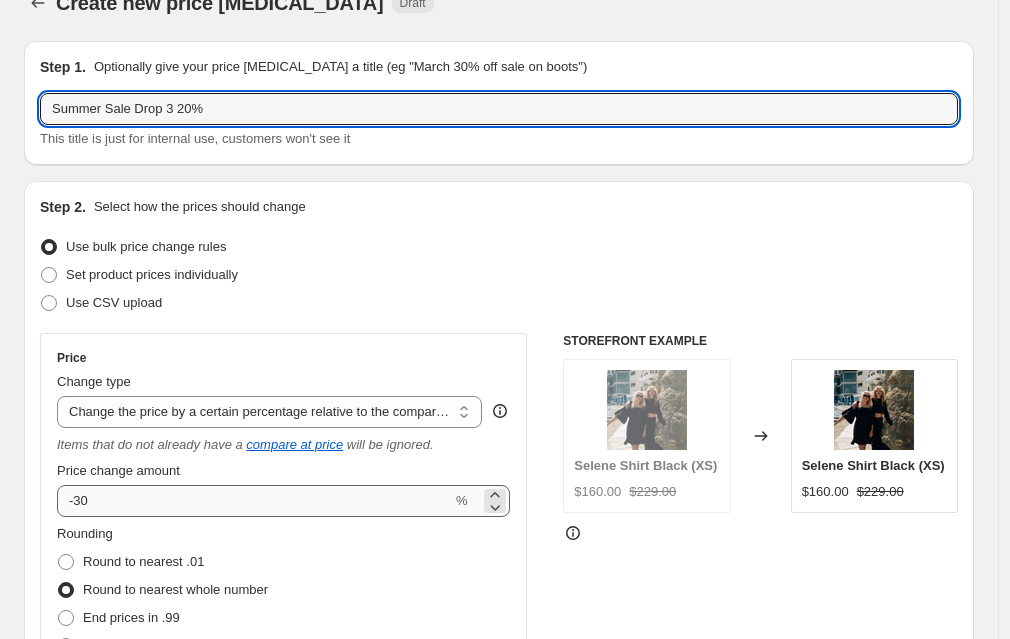 type on "Summer Sale Drop 3 20%" 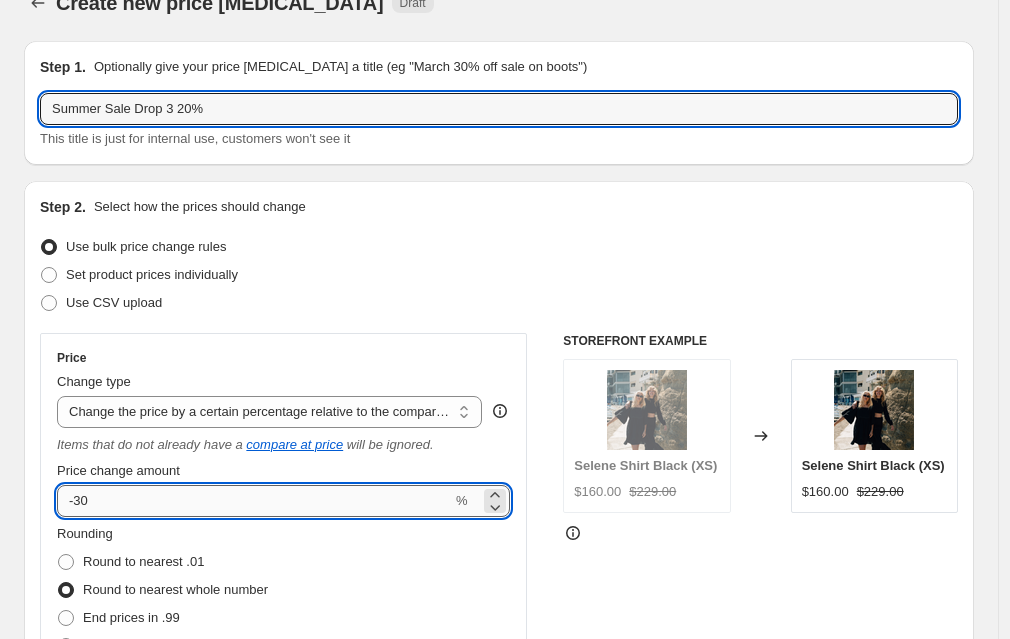 click on "-30" at bounding box center (254, 501) 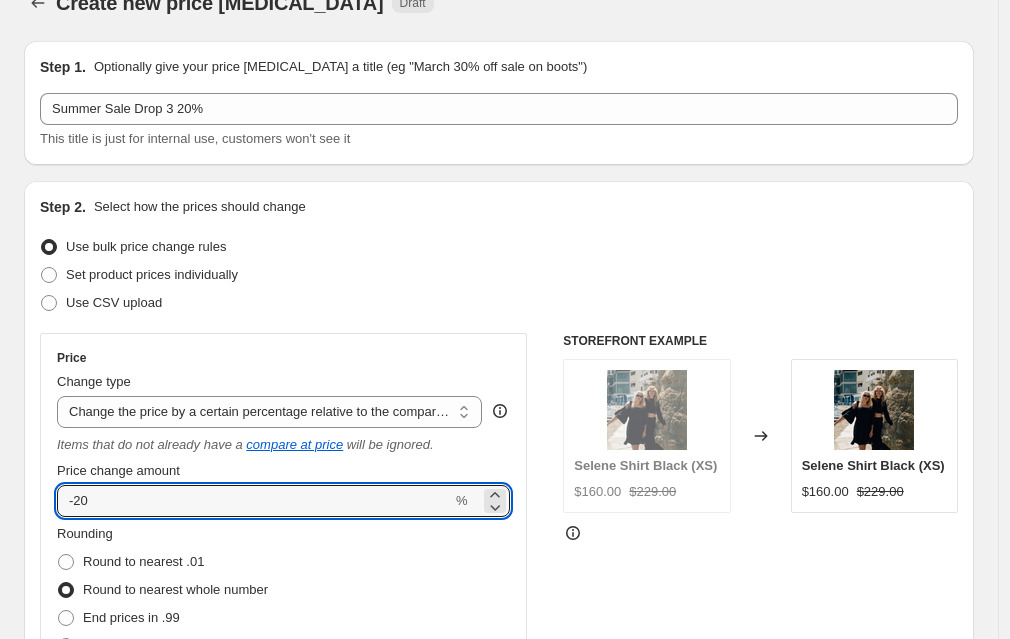 type on "-20" 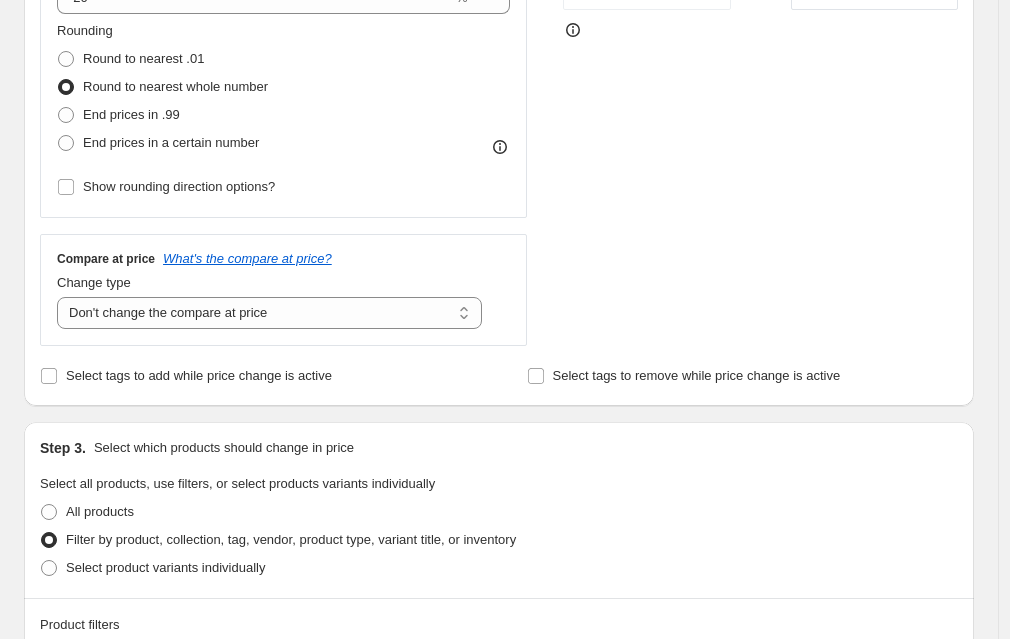scroll, scrollTop: 946, scrollLeft: 0, axis: vertical 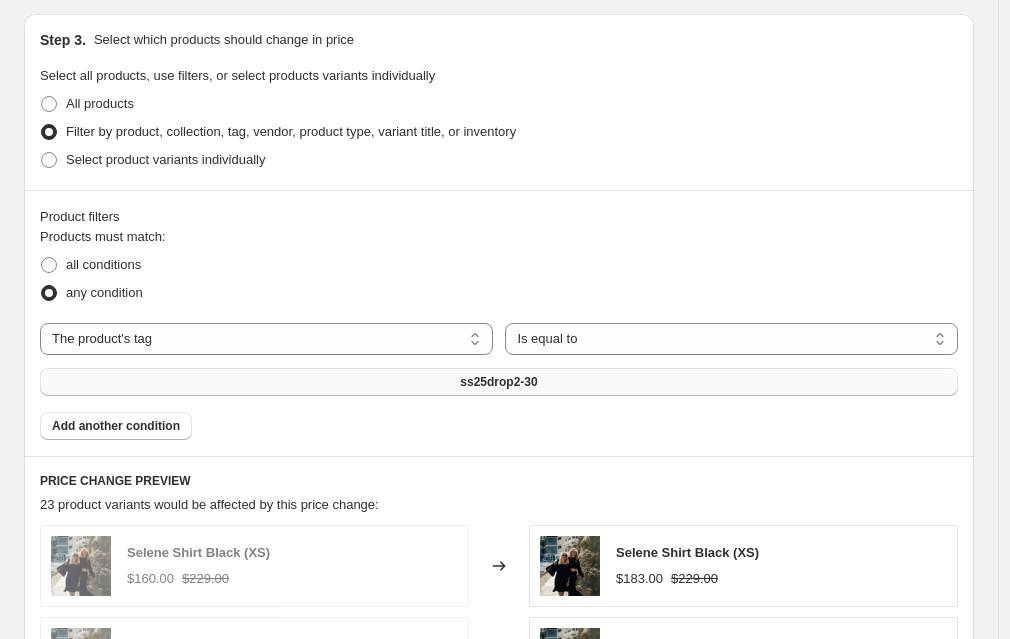 click on "ss25drop2-30" at bounding box center (499, 382) 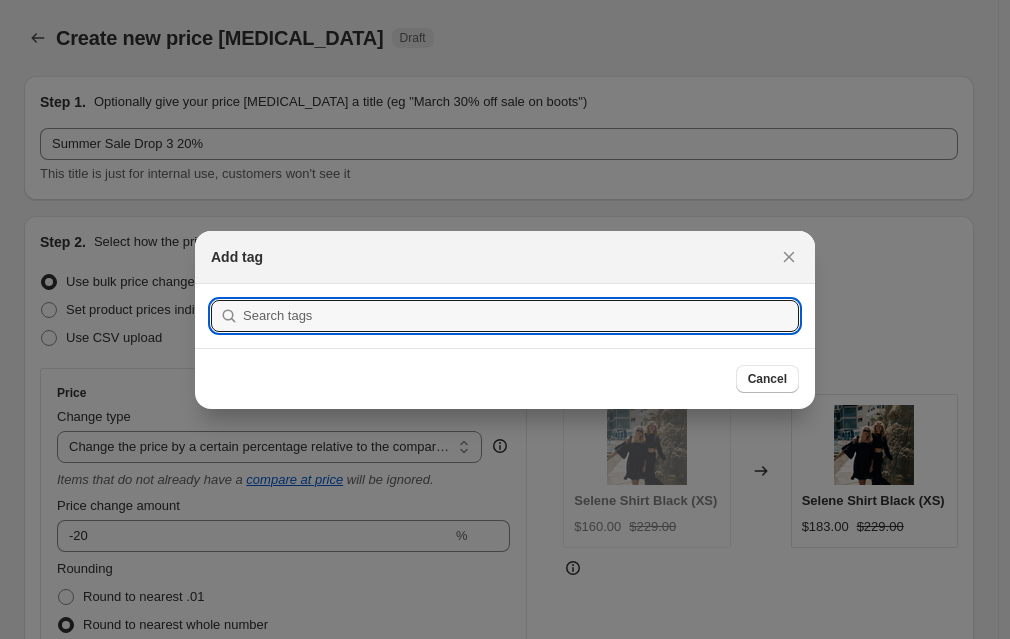 scroll, scrollTop: 0, scrollLeft: 0, axis: both 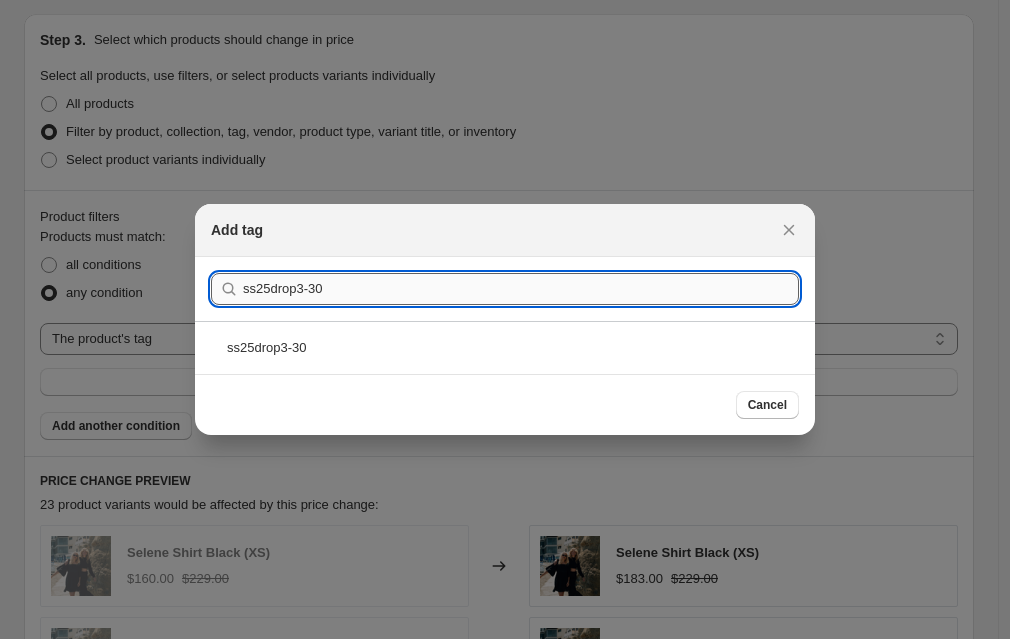 click on "ss25drop3-30" at bounding box center [521, 289] 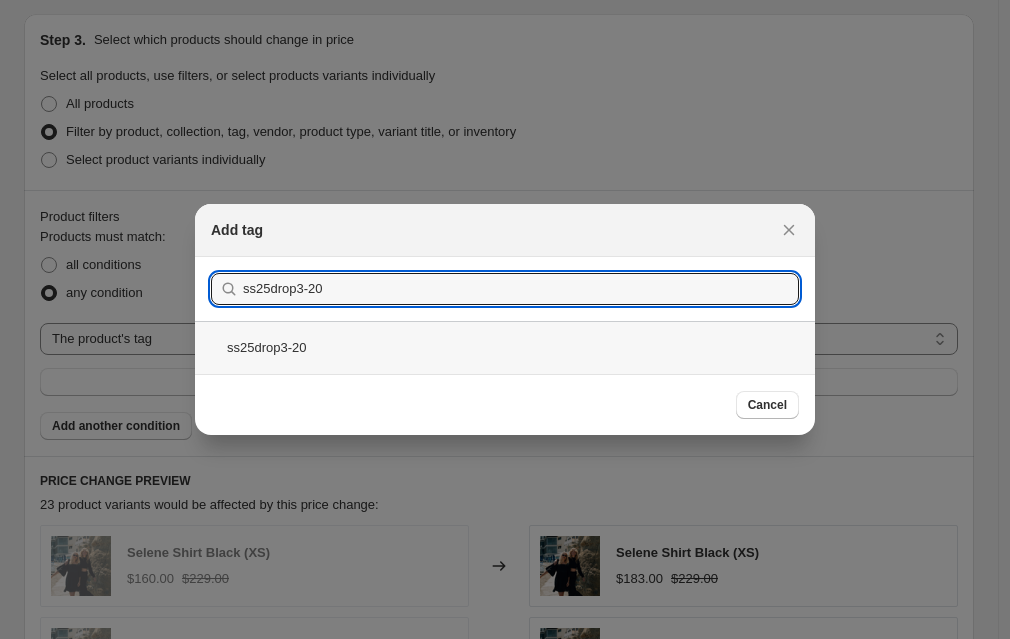 type on "ss25drop3-20" 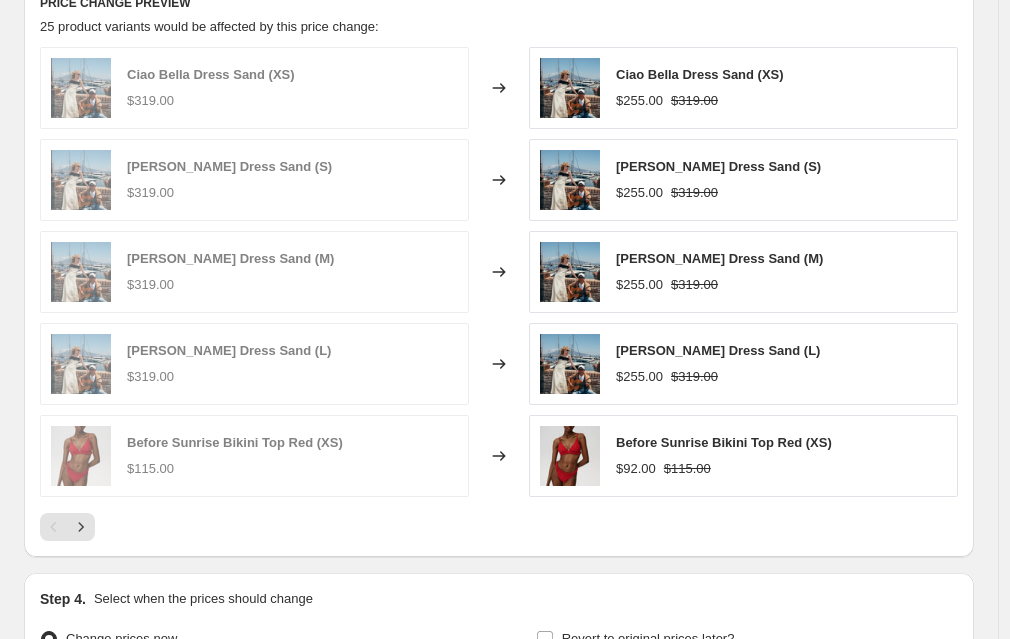scroll, scrollTop: 1652, scrollLeft: 0, axis: vertical 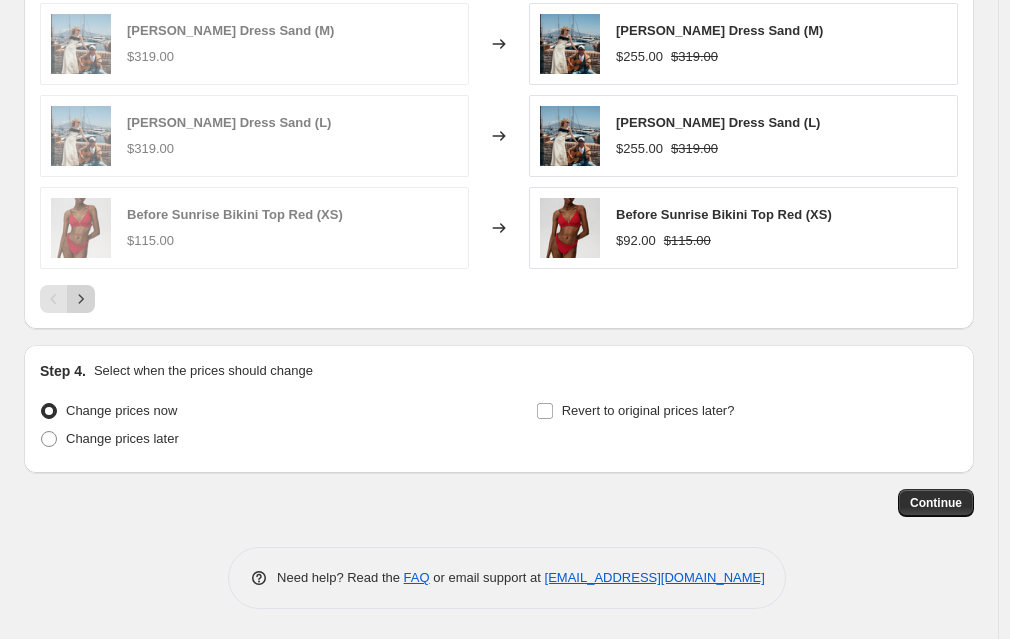 click 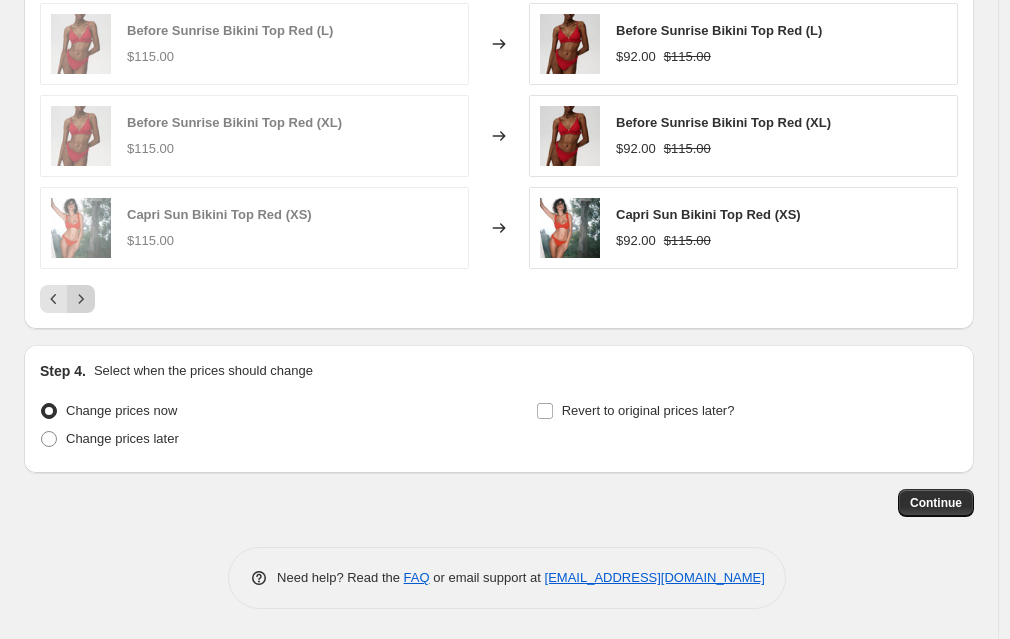 click 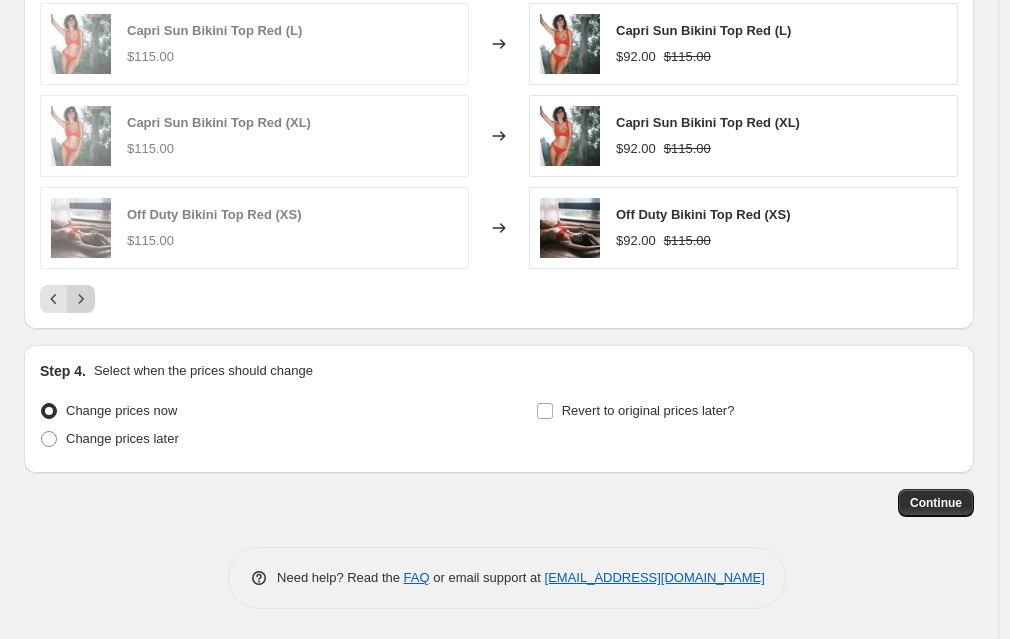 click 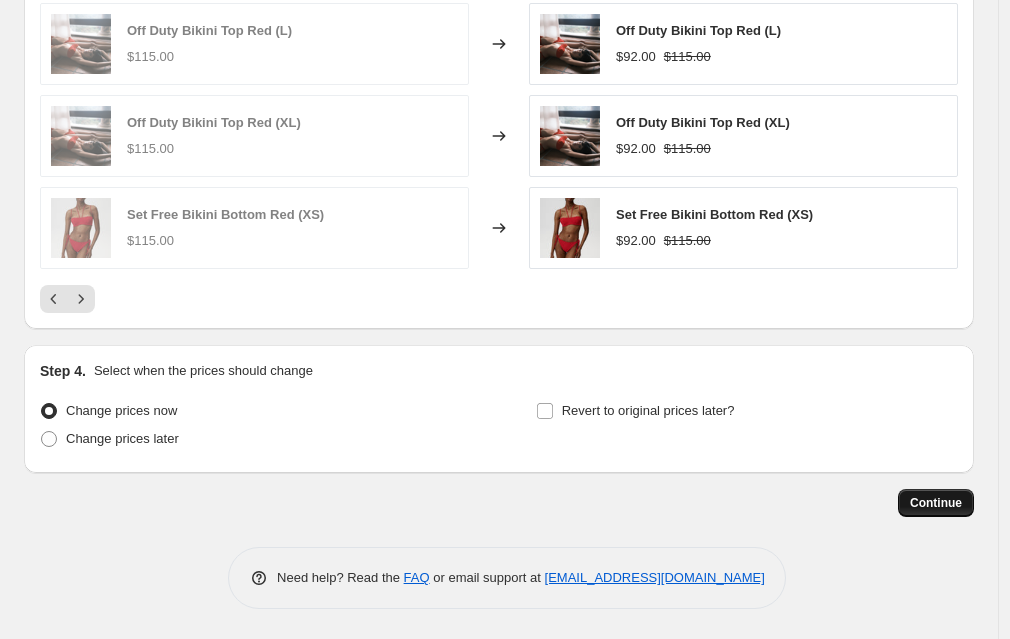 click on "Continue" at bounding box center [936, 503] 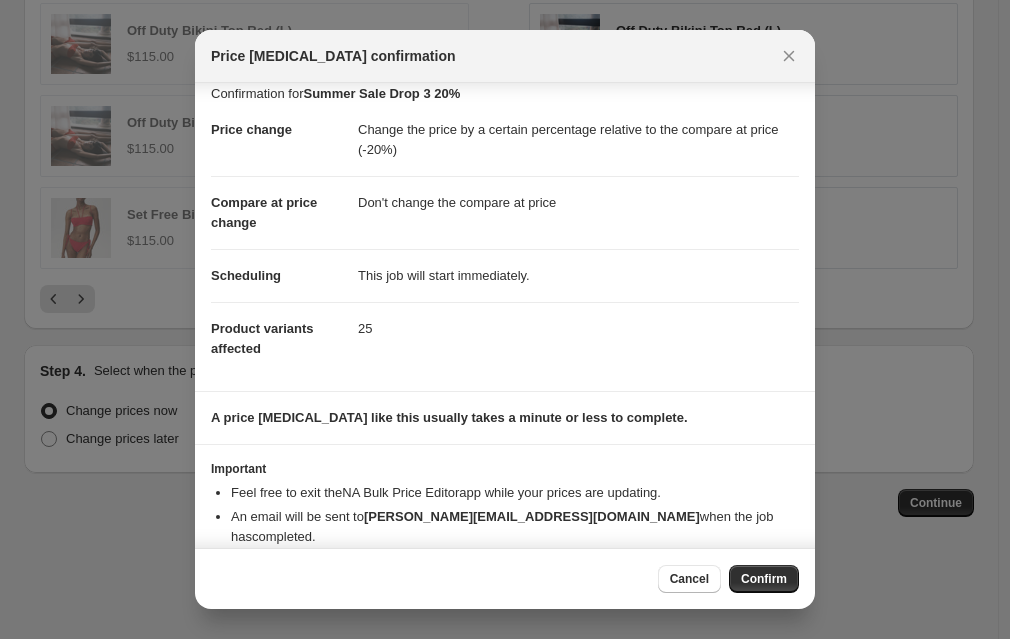 scroll, scrollTop: 38, scrollLeft: 0, axis: vertical 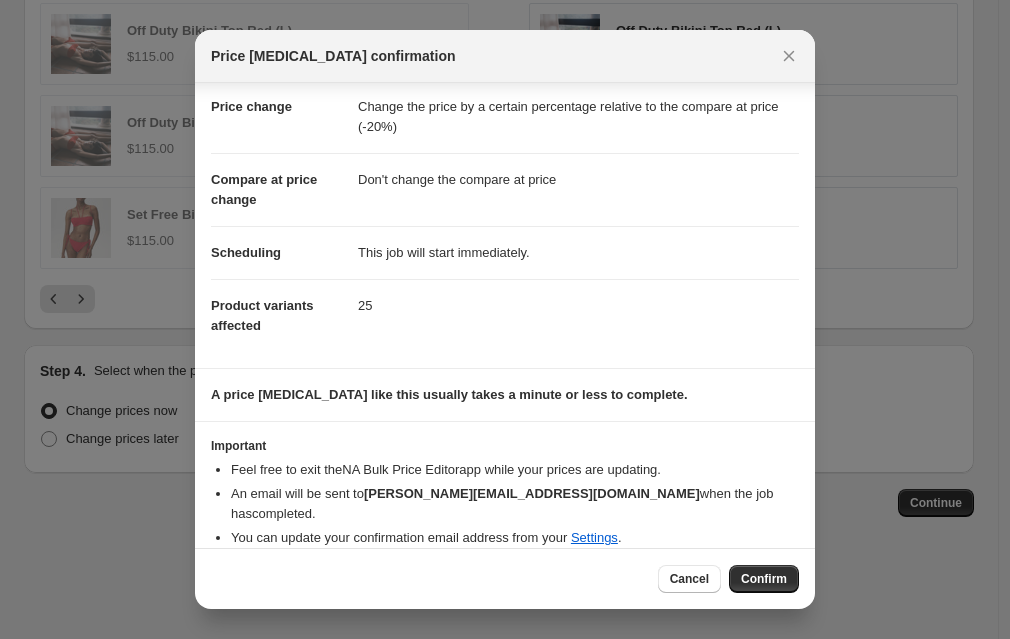 click on "Confirm" at bounding box center (764, 579) 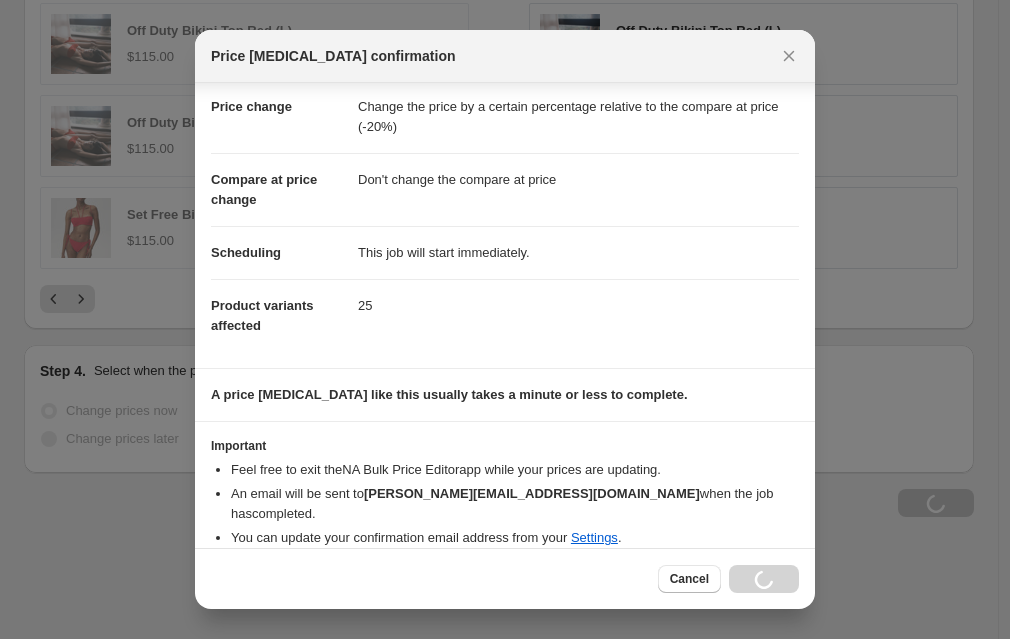scroll, scrollTop: 1720, scrollLeft: 0, axis: vertical 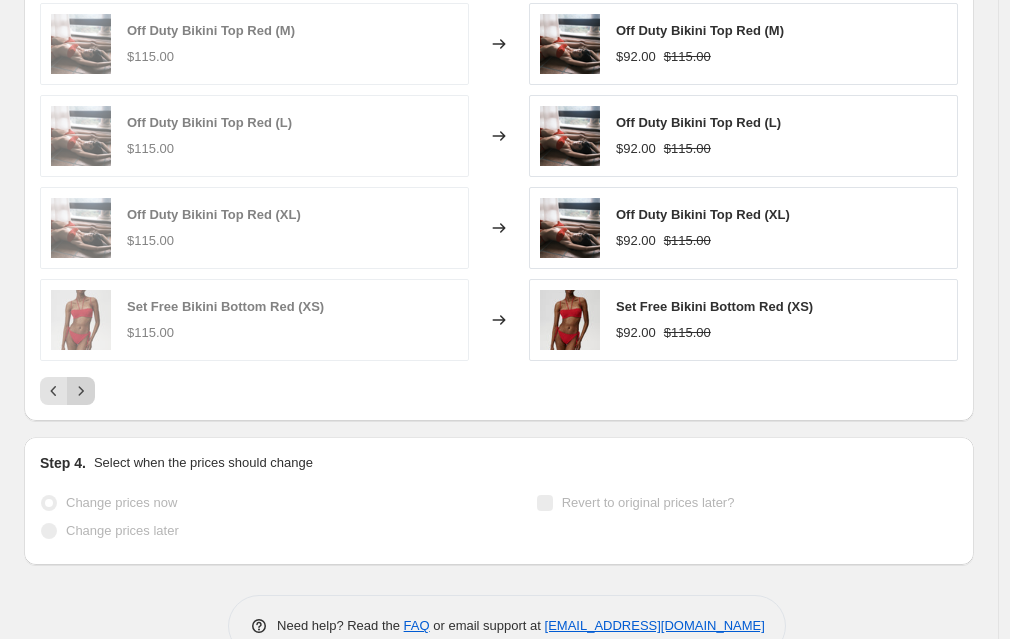 click 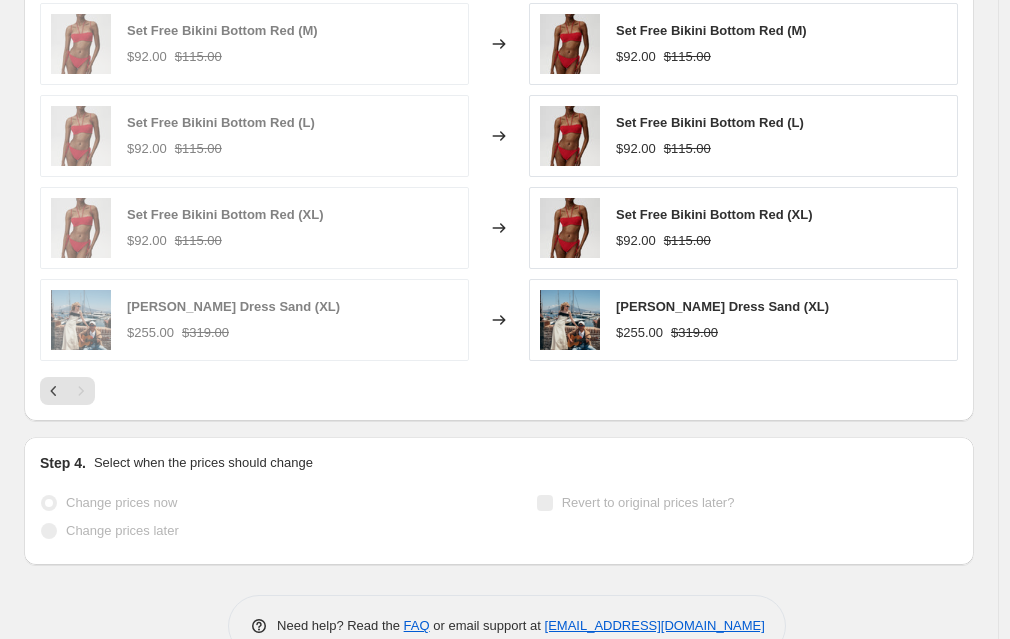 scroll, scrollTop: 0, scrollLeft: 0, axis: both 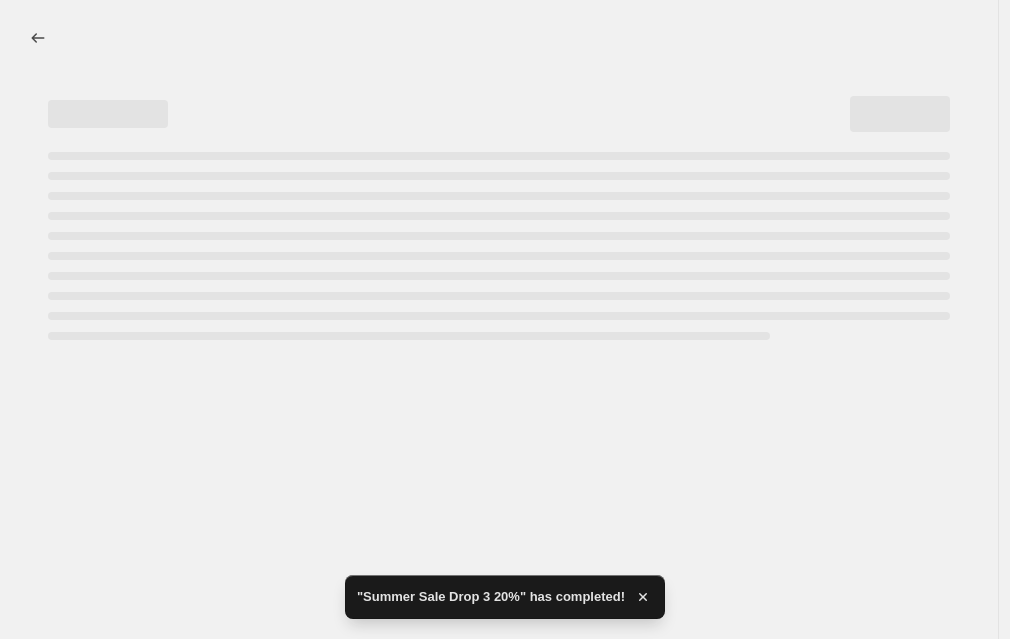 select on "pcap" 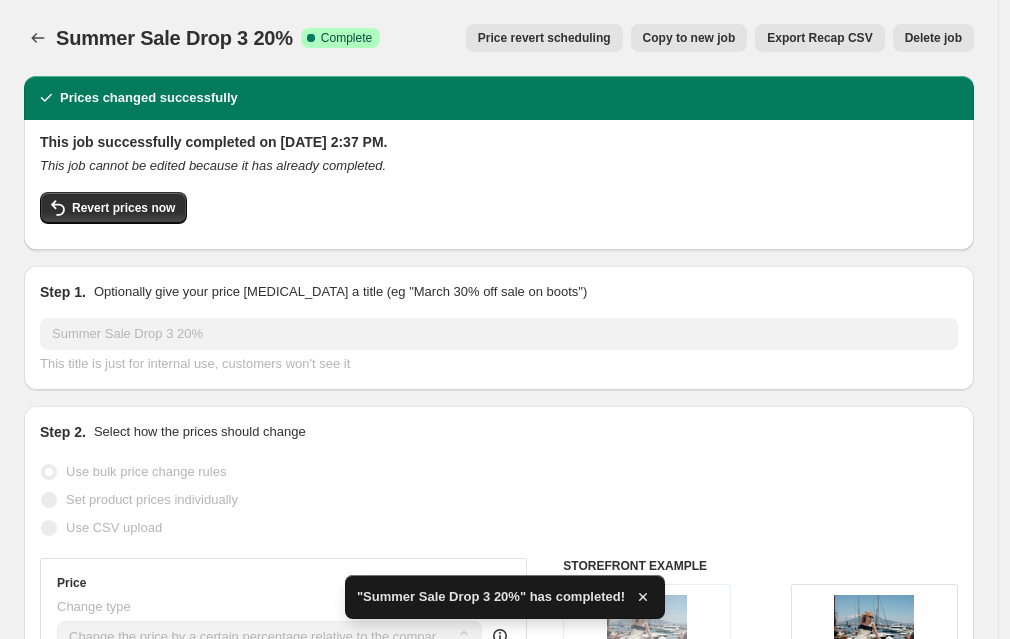 click on "Copy to new job" at bounding box center [689, 38] 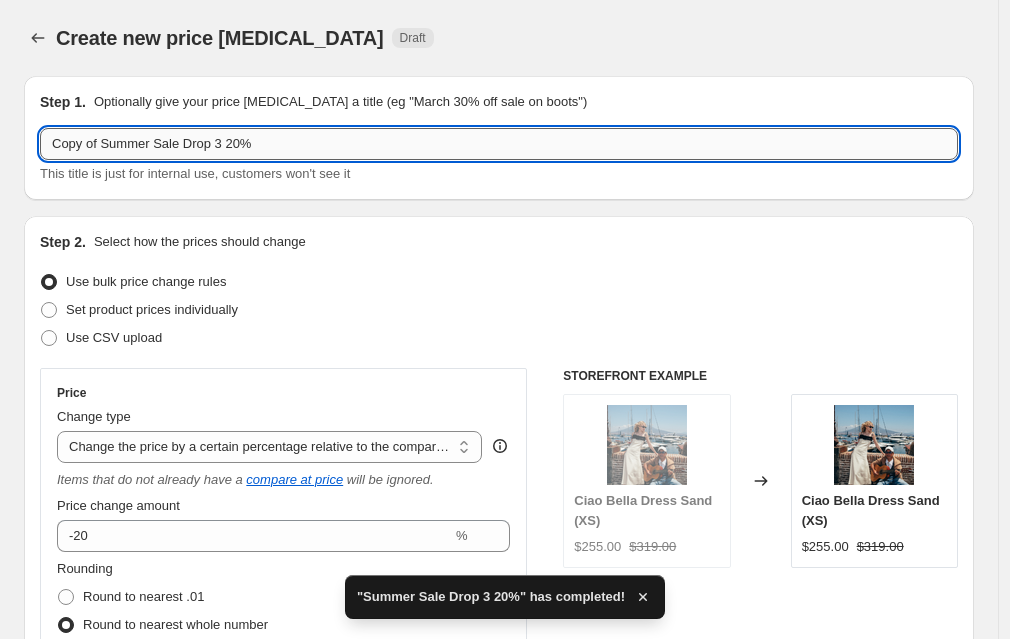 click on "Copy of Summer Sale Drop 3 20%" at bounding box center (499, 144) 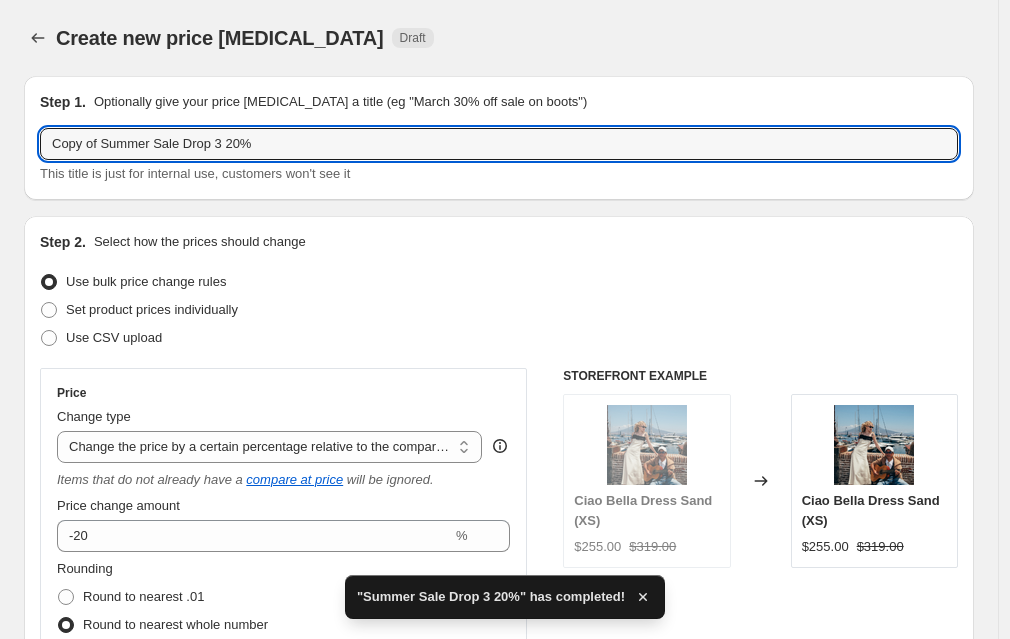 drag, startPoint x: 107, startPoint y: 148, endPoint x: -119, endPoint y: 100, distance: 231.04112 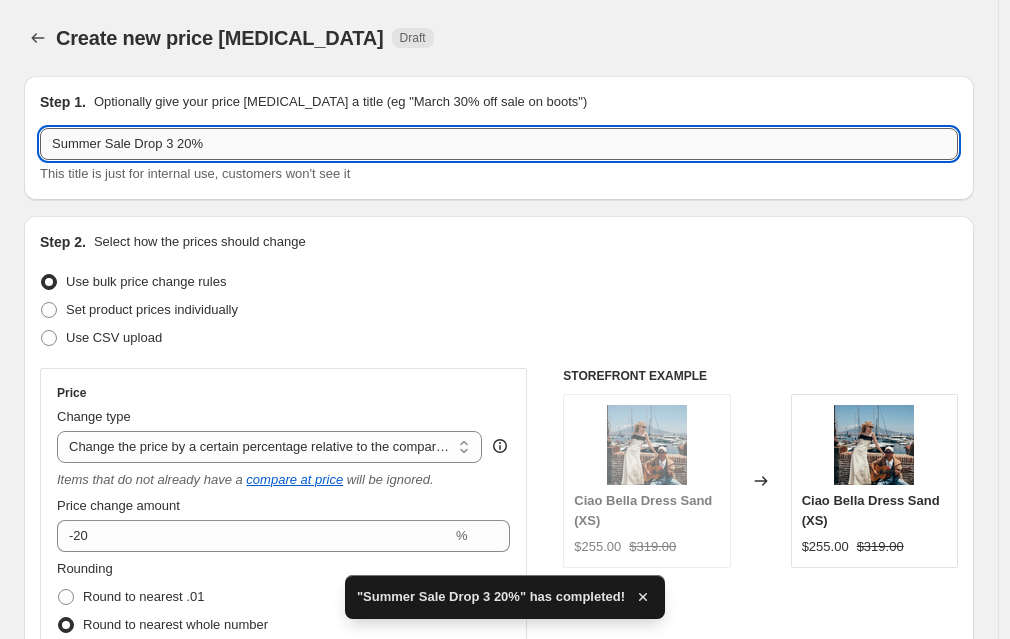 click on "Summer Sale Drop 3 20%" at bounding box center [499, 144] 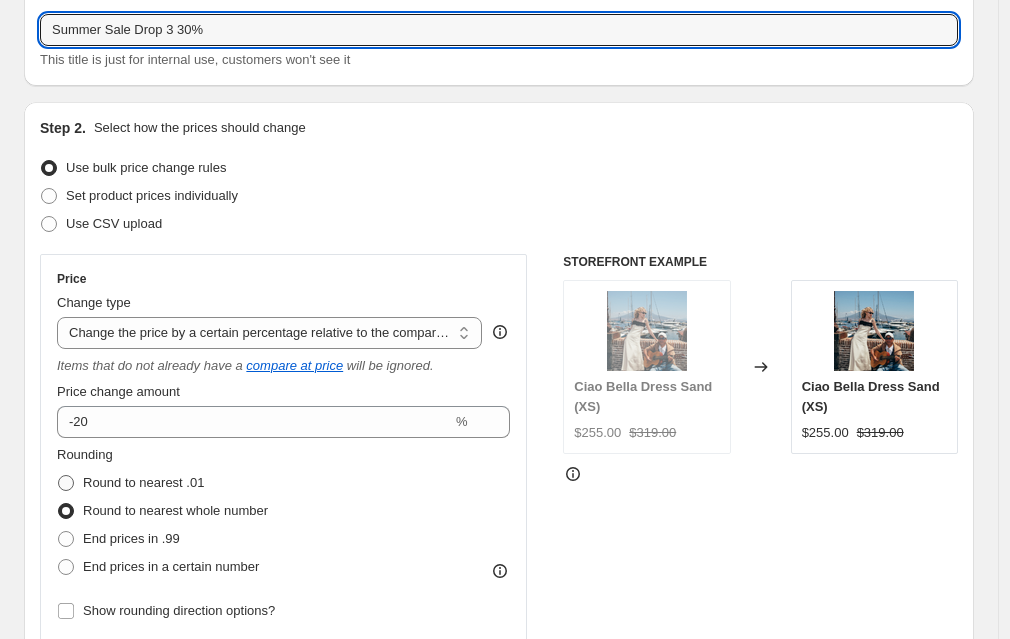 scroll, scrollTop: 130, scrollLeft: 0, axis: vertical 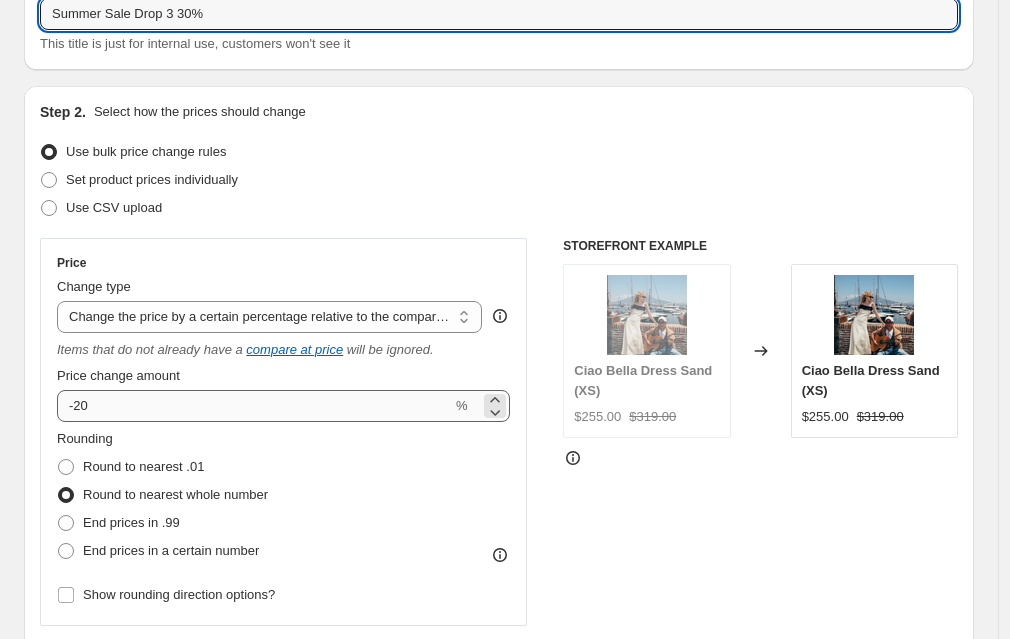type on "Summer Sale Drop 3 30%" 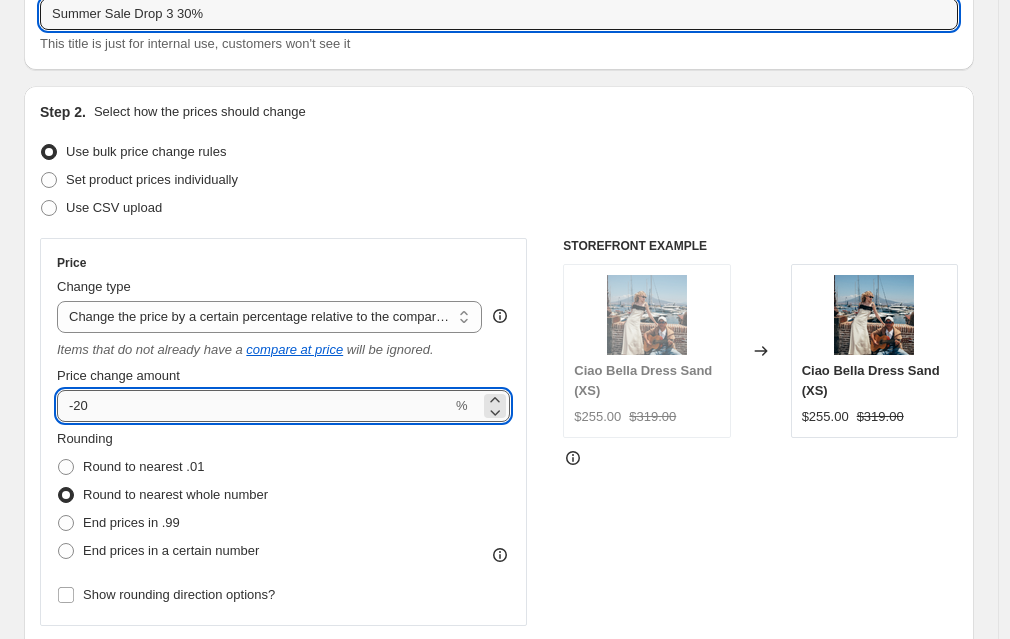 click on "-20" at bounding box center (254, 406) 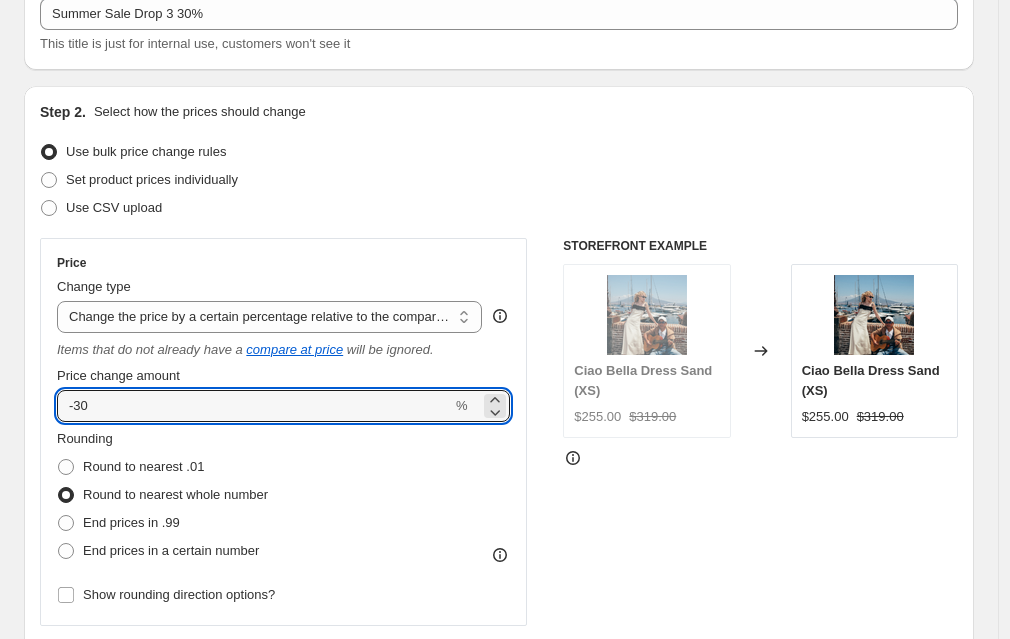 type on "-30" 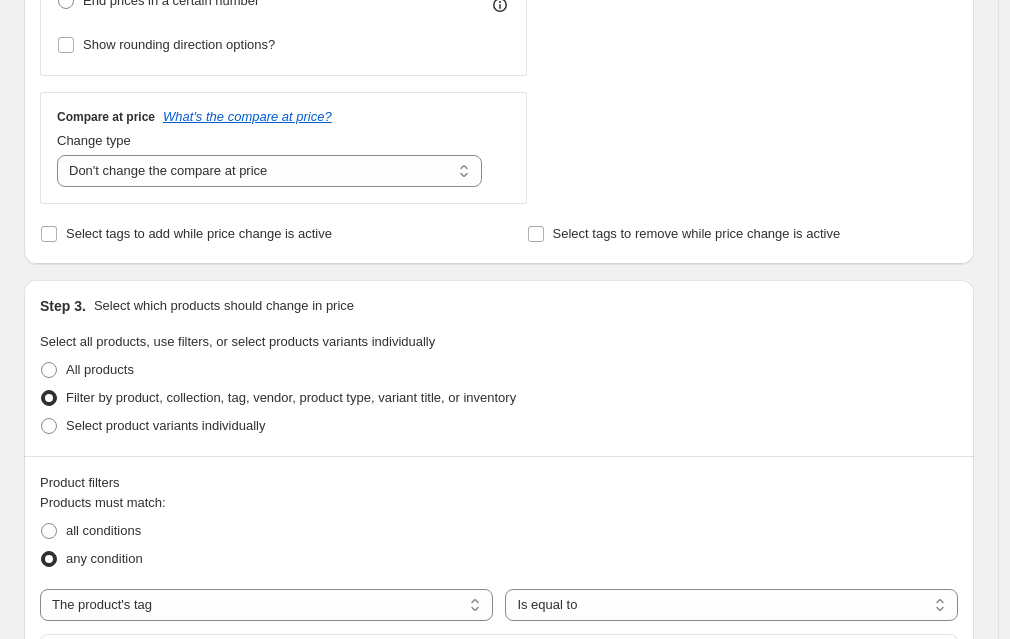 scroll, scrollTop: 707, scrollLeft: 0, axis: vertical 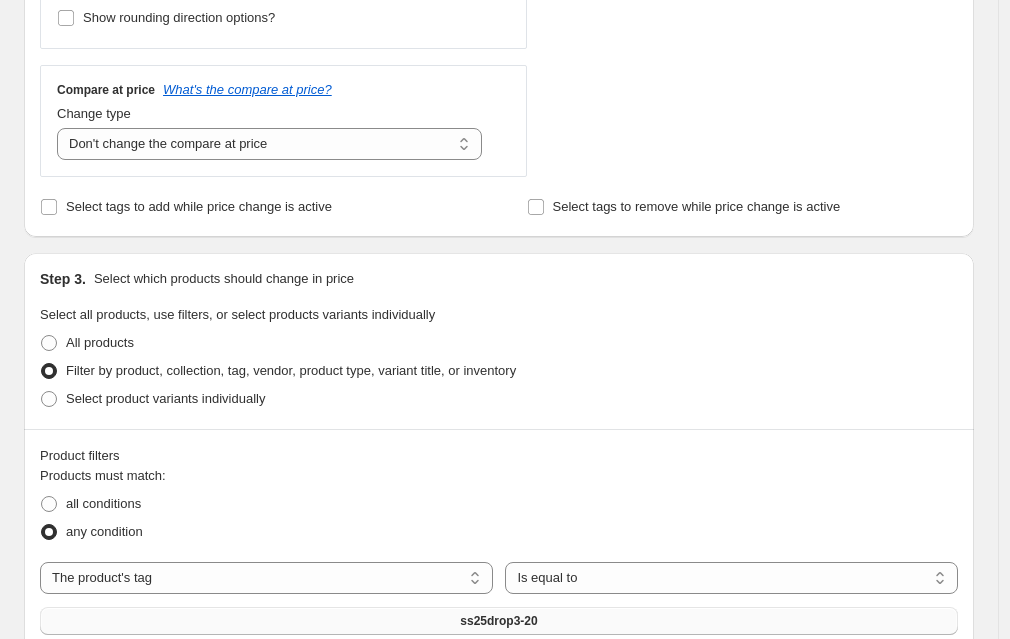 click on "ss25drop3-20" at bounding box center [499, 621] 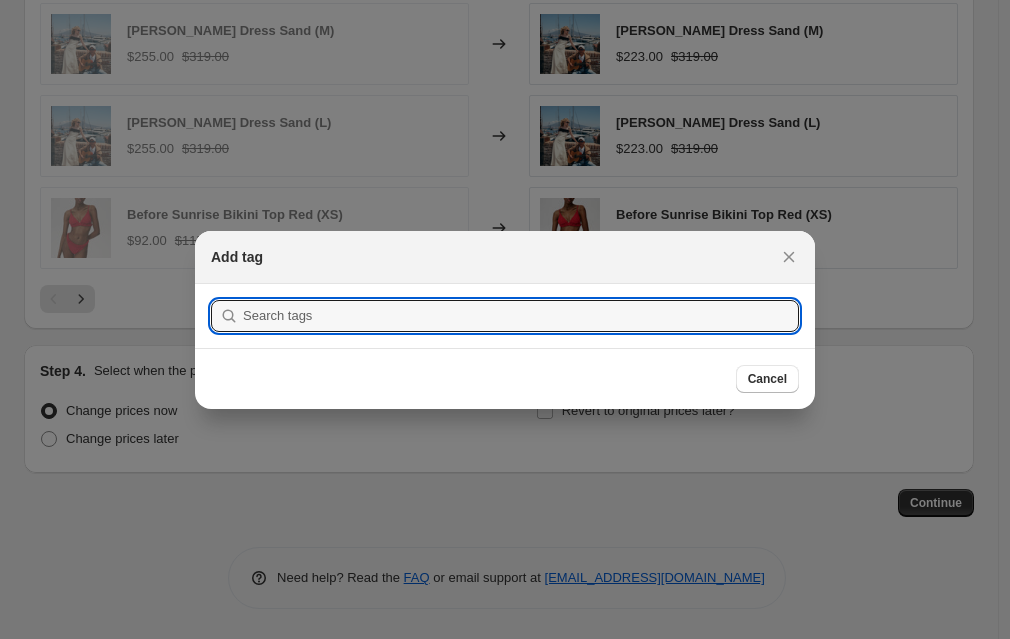 scroll, scrollTop: 0, scrollLeft: 0, axis: both 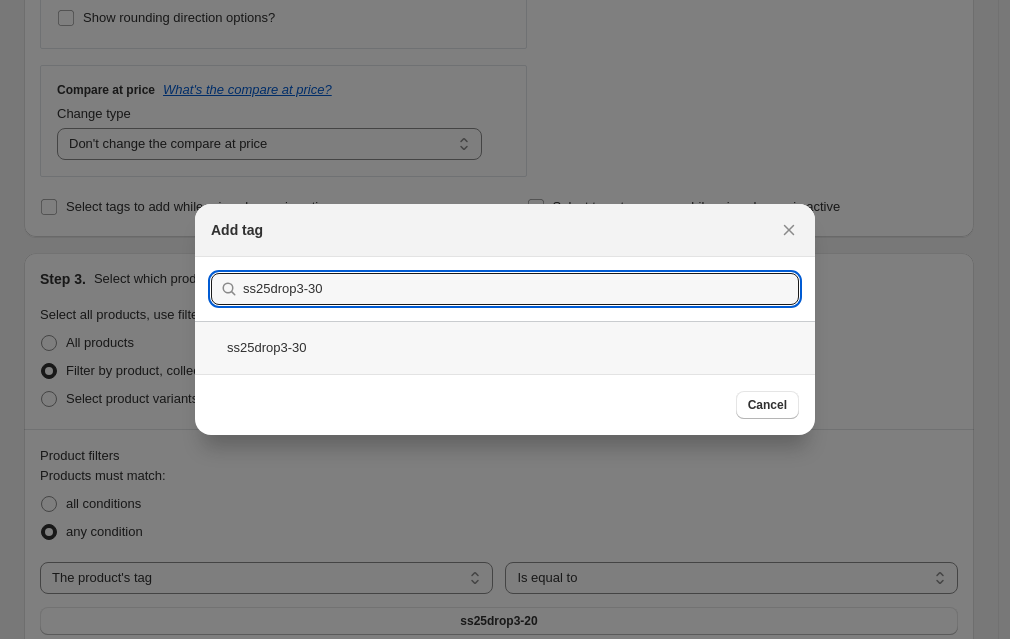type on "ss25drop3-30" 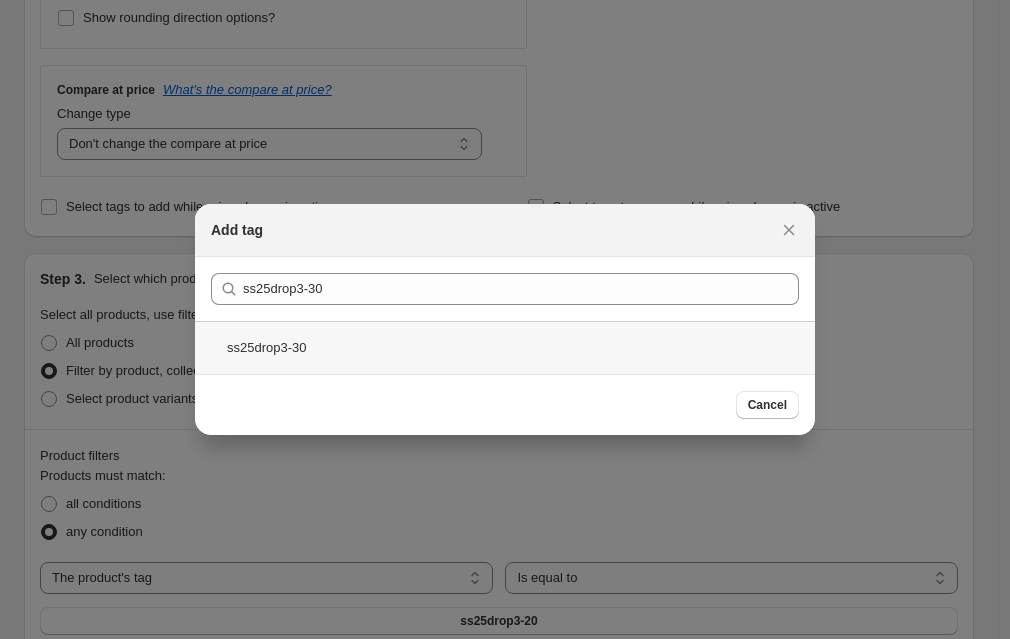 click on "ss25drop3-30" at bounding box center [505, 347] 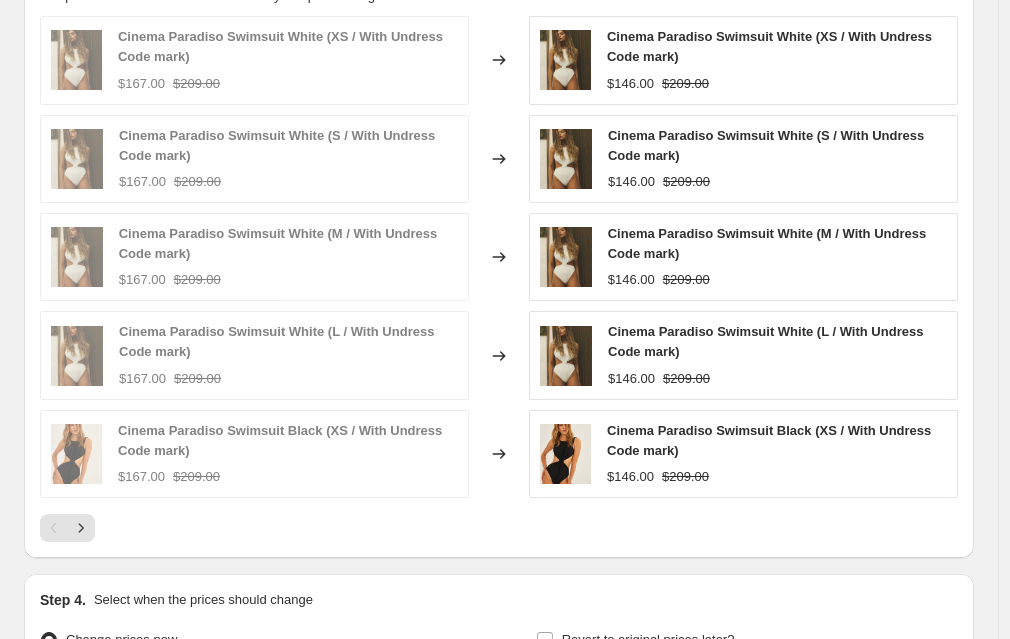 scroll, scrollTop: 1684, scrollLeft: 0, axis: vertical 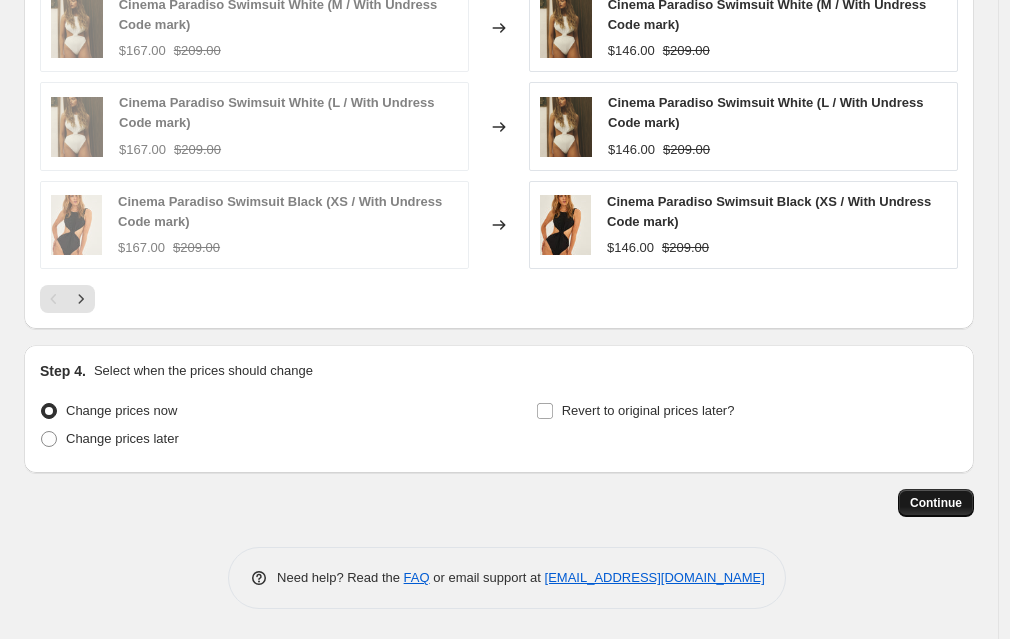 click on "Continue" at bounding box center (936, 503) 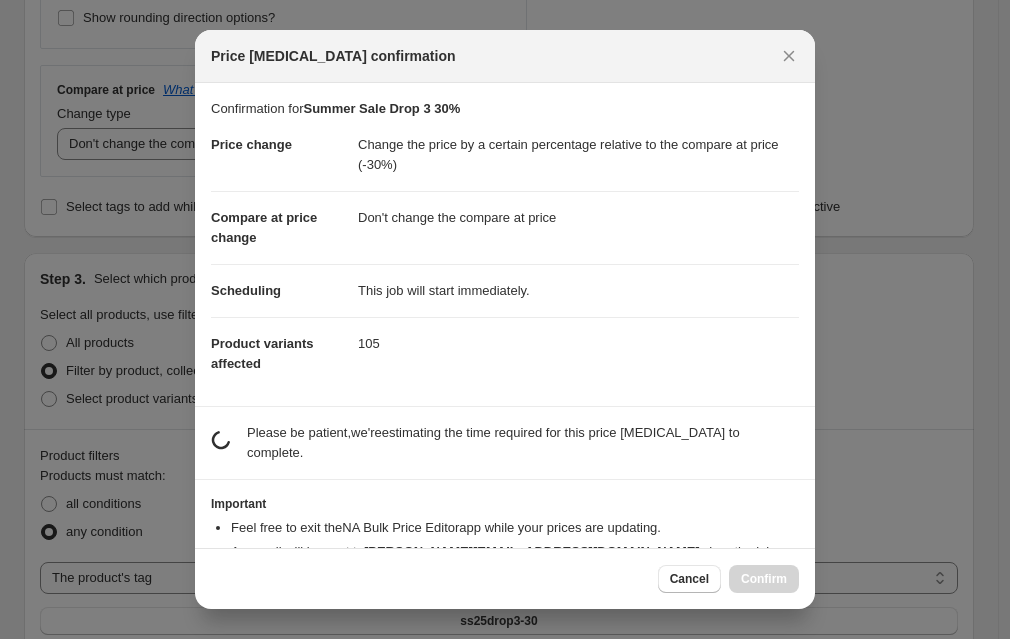 scroll, scrollTop: 0, scrollLeft: 0, axis: both 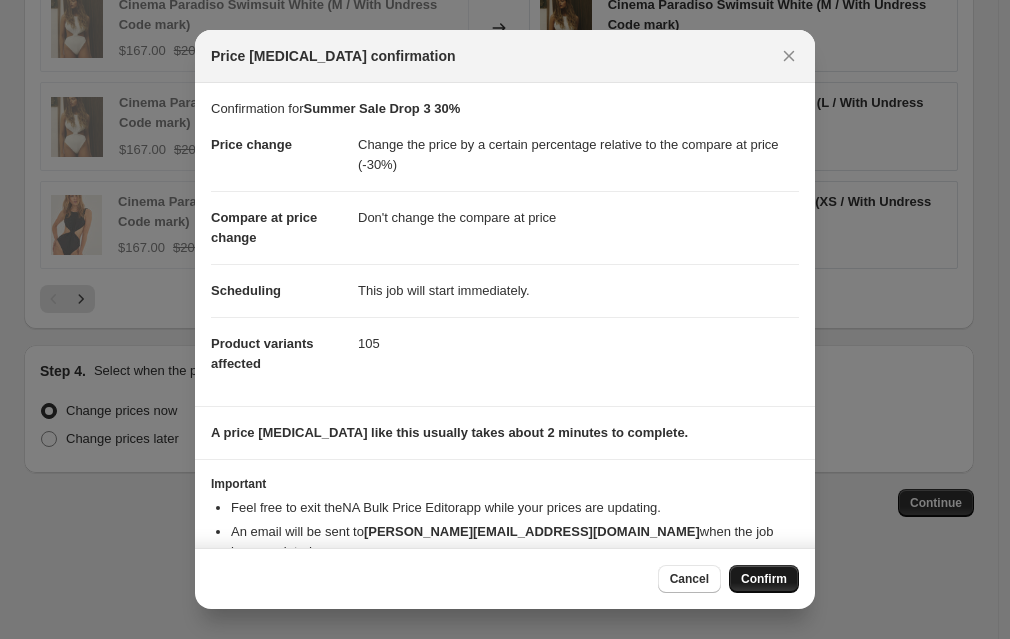 click on "Confirm" at bounding box center [764, 579] 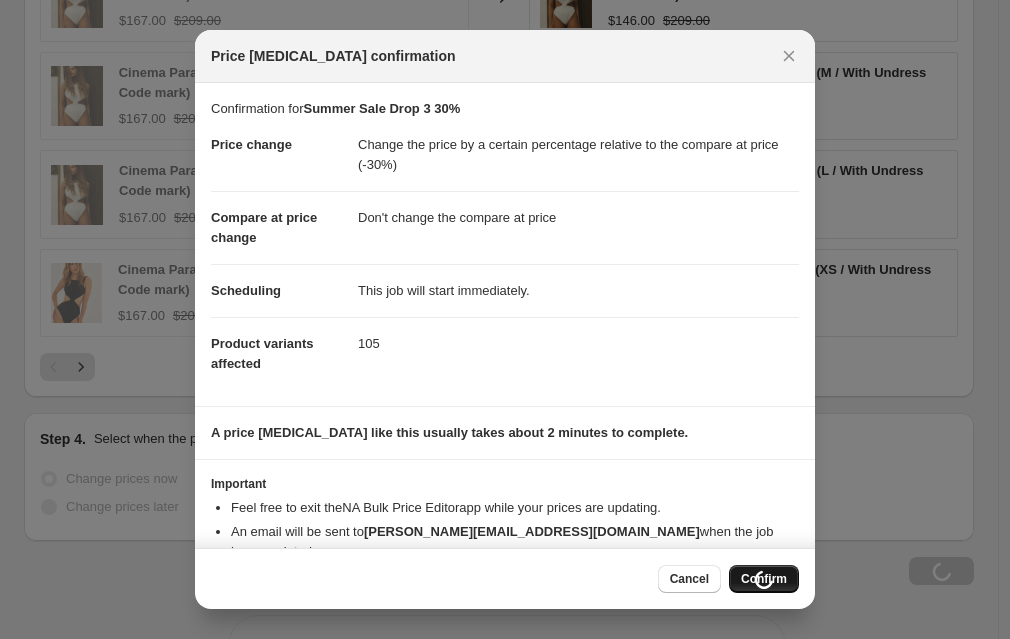 scroll, scrollTop: 1752, scrollLeft: 0, axis: vertical 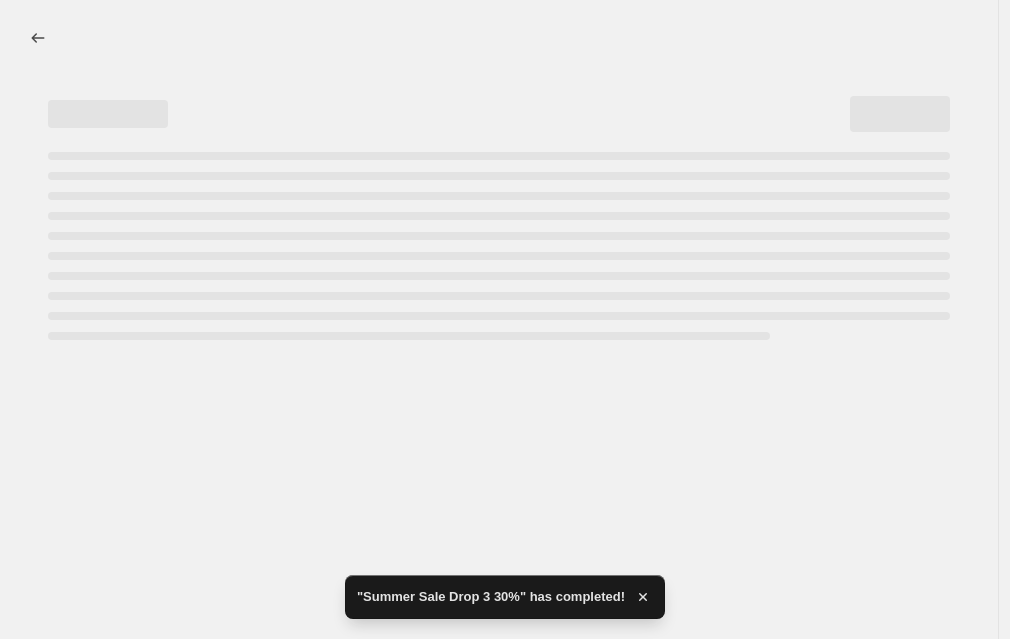 select on "pcap" 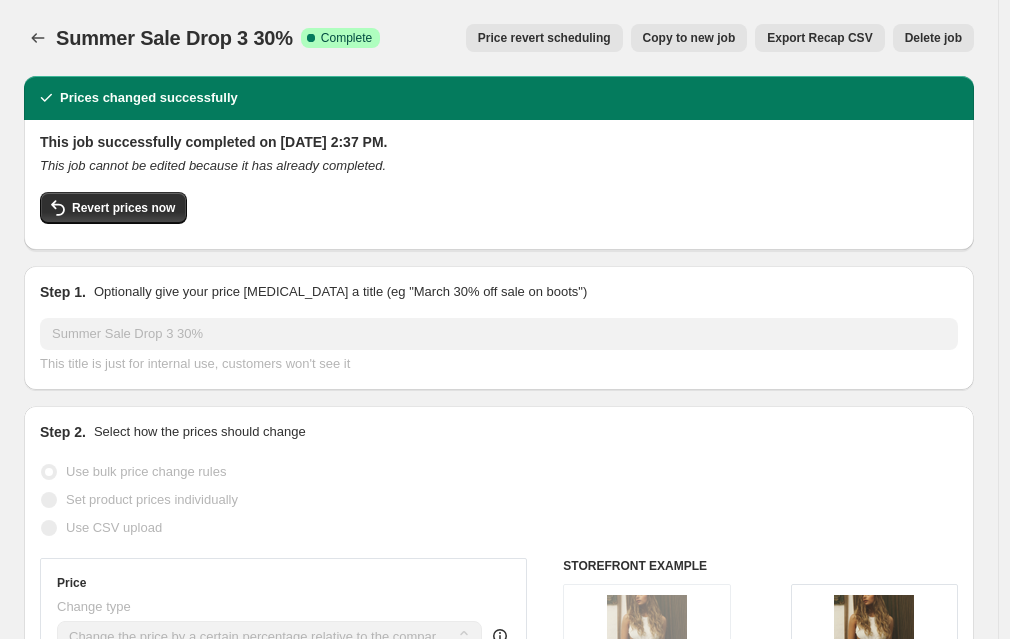 click on "Copy to new job" at bounding box center (689, 38) 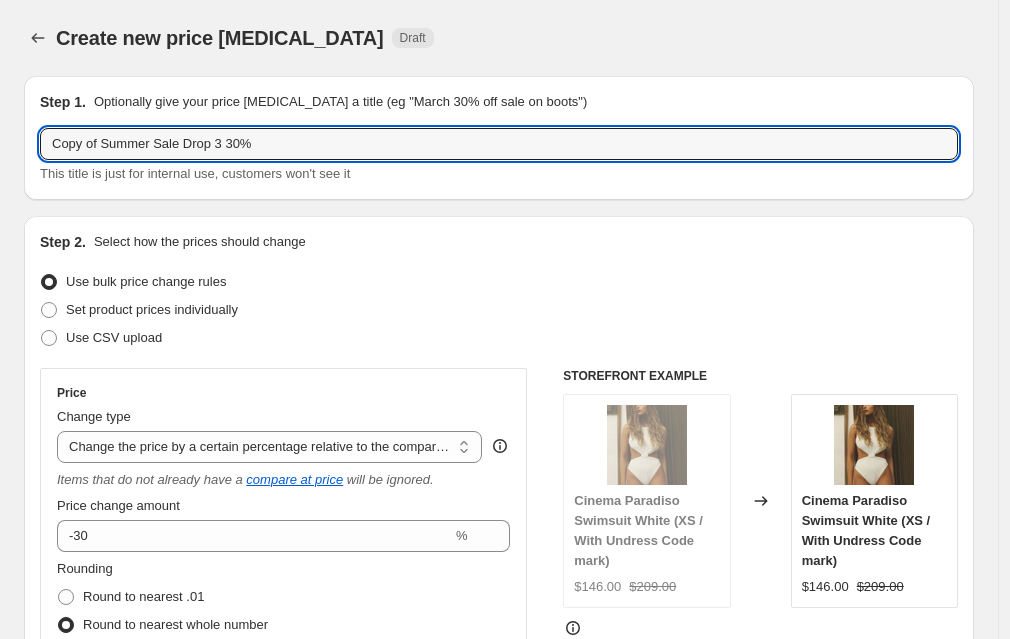 drag, startPoint x: 111, startPoint y: 148, endPoint x: -94, endPoint y: 105, distance: 209.46121 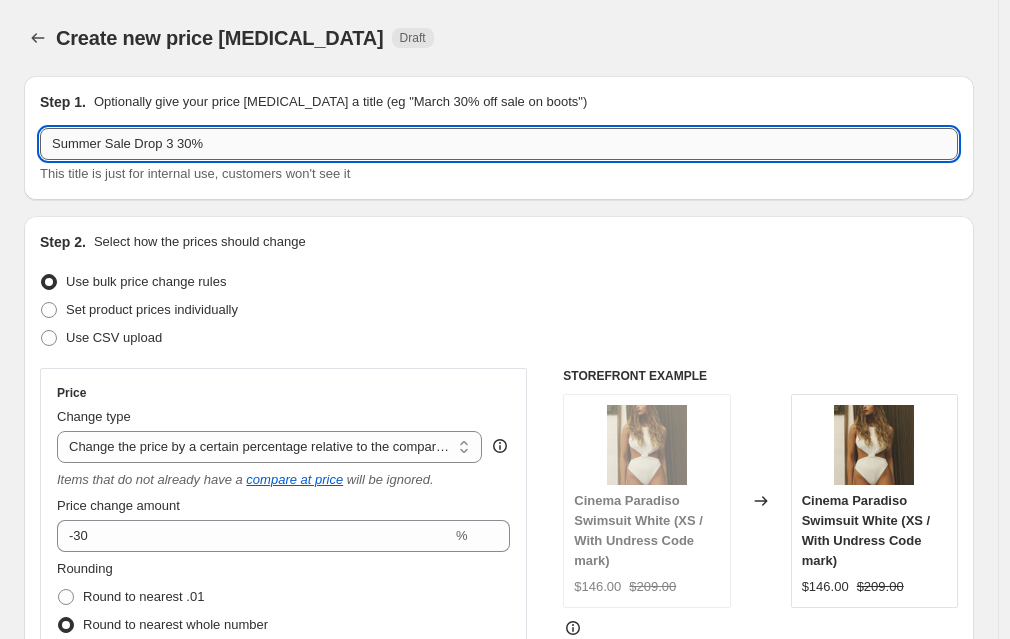 click on "Summer Sale Drop 3 30%" at bounding box center (499, 144) 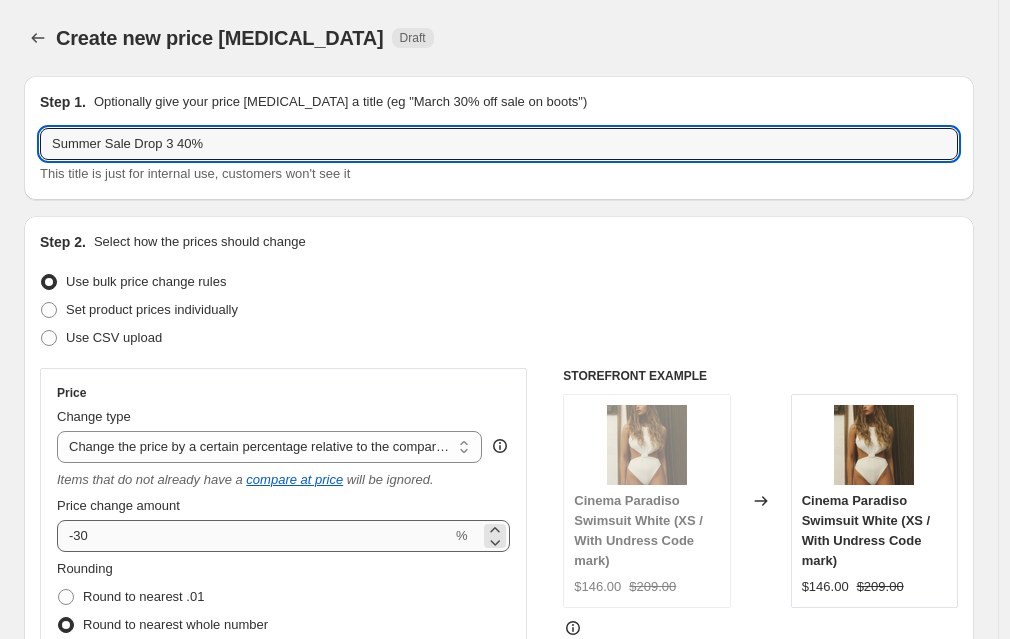 type on "Summer Sale Drop 3 40%" 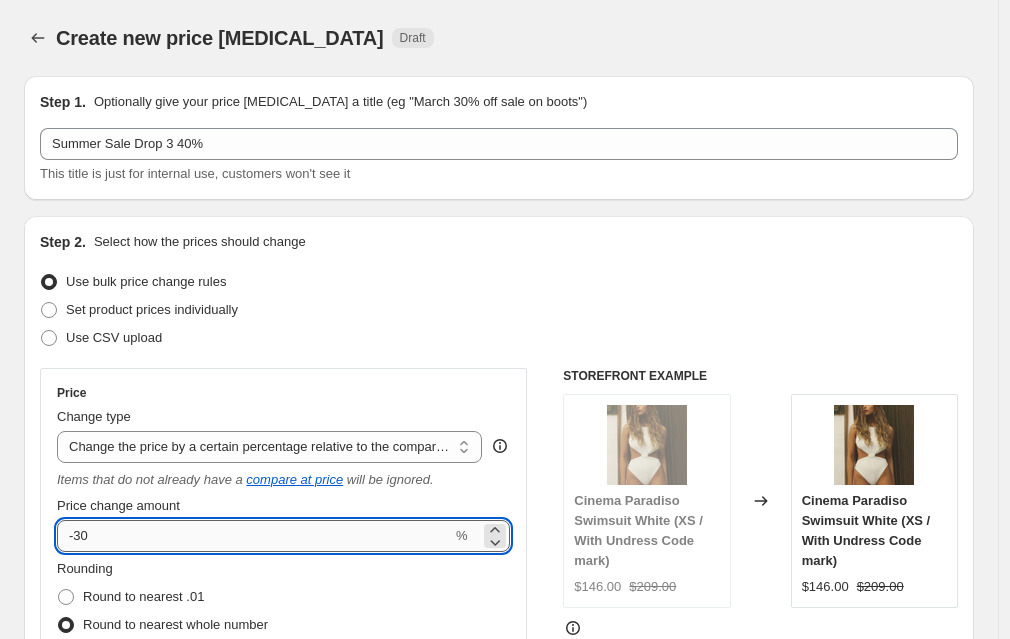 click on "-30" at bounding box center (254, 536) 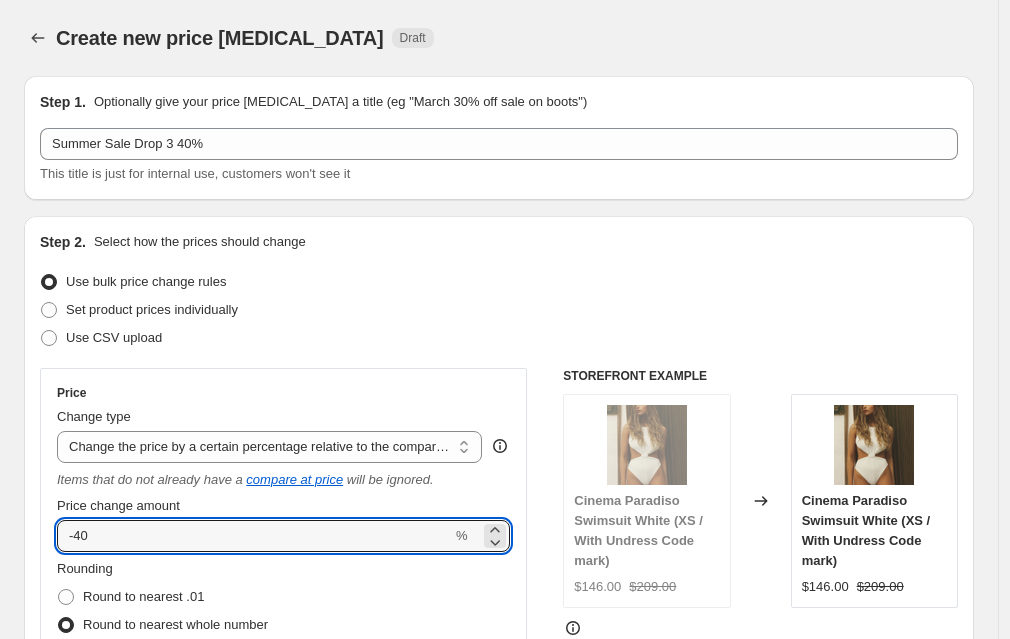 type on "-40" 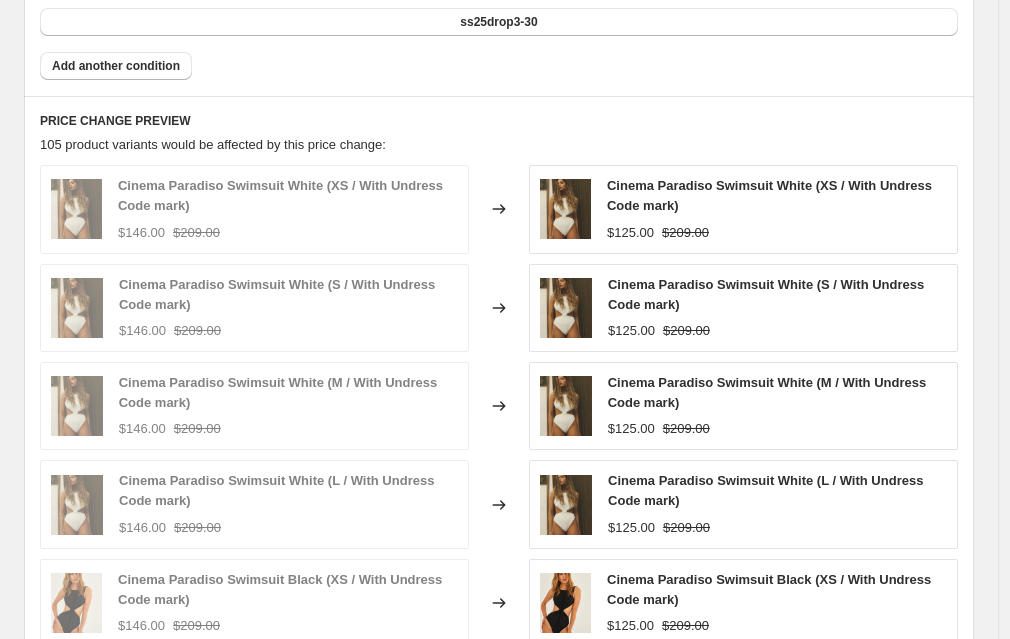 scroll, scrollTop: 1127, scrollLeft: 0, axis: vertical 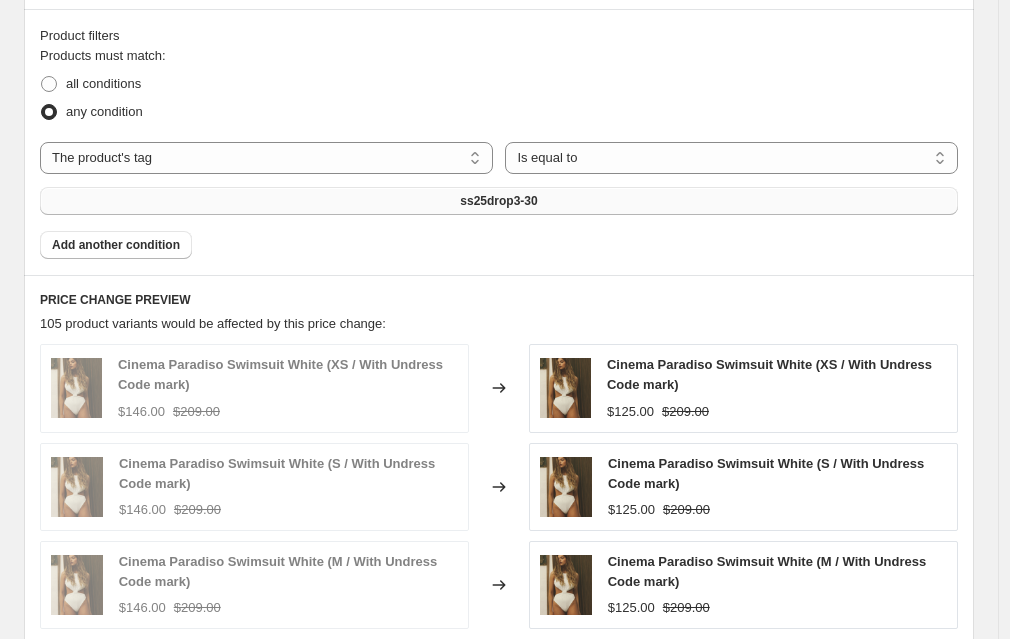 click on "ss25drop3-30" at bounding box center (499, 201) 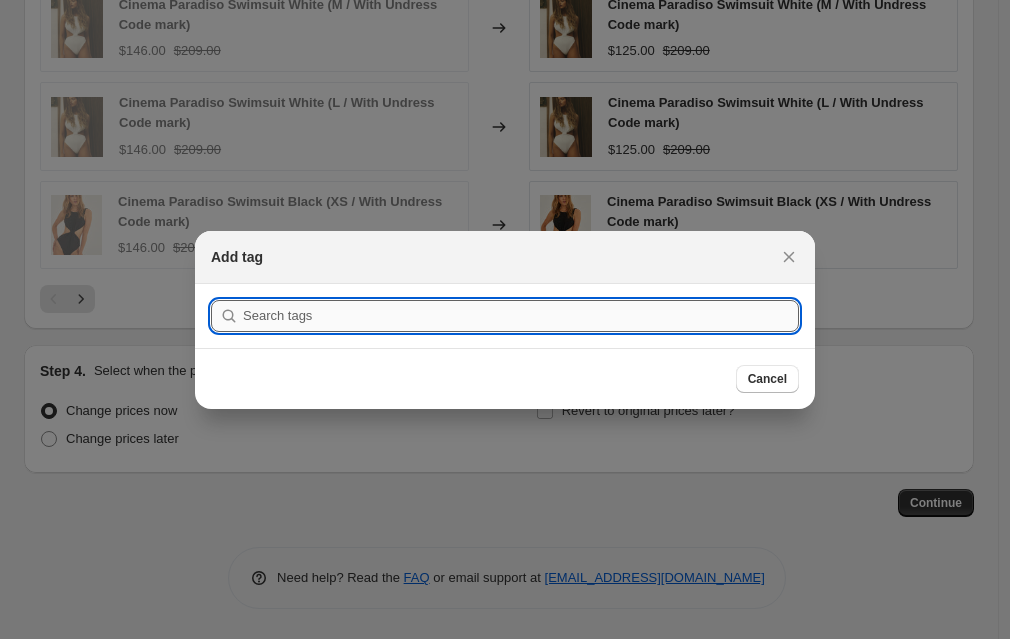 scroll, scrollTop: 0, scrollLeft: 0, axis: both 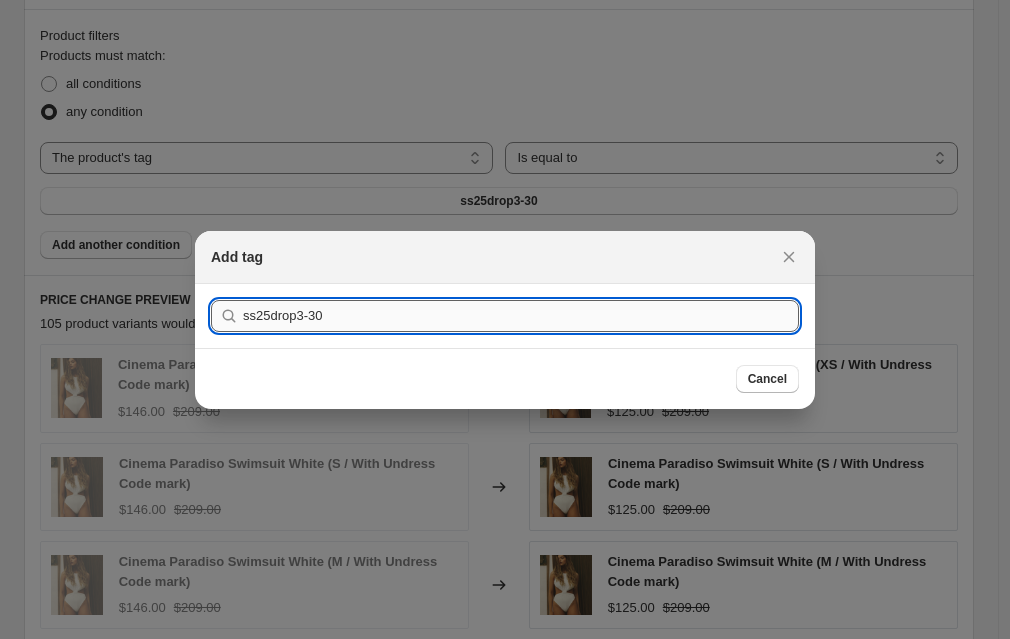 click on "ss25drop3-30" at bounding box center (521, 316) 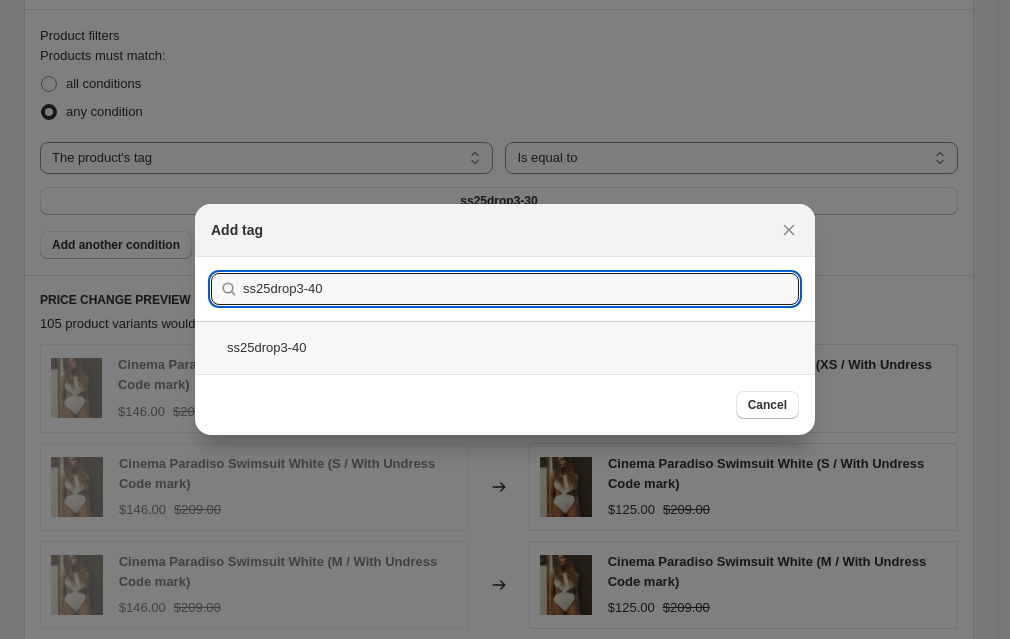 type on "ss25drop3-40" 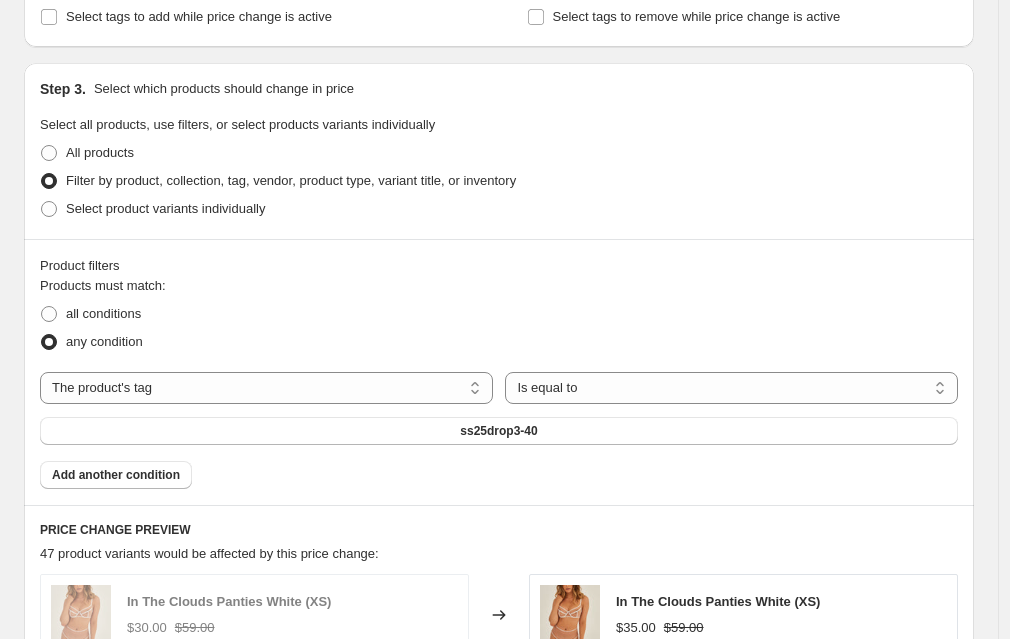 scroll, scrollTop: 1652, scrollLeft: 0, axis: vertical 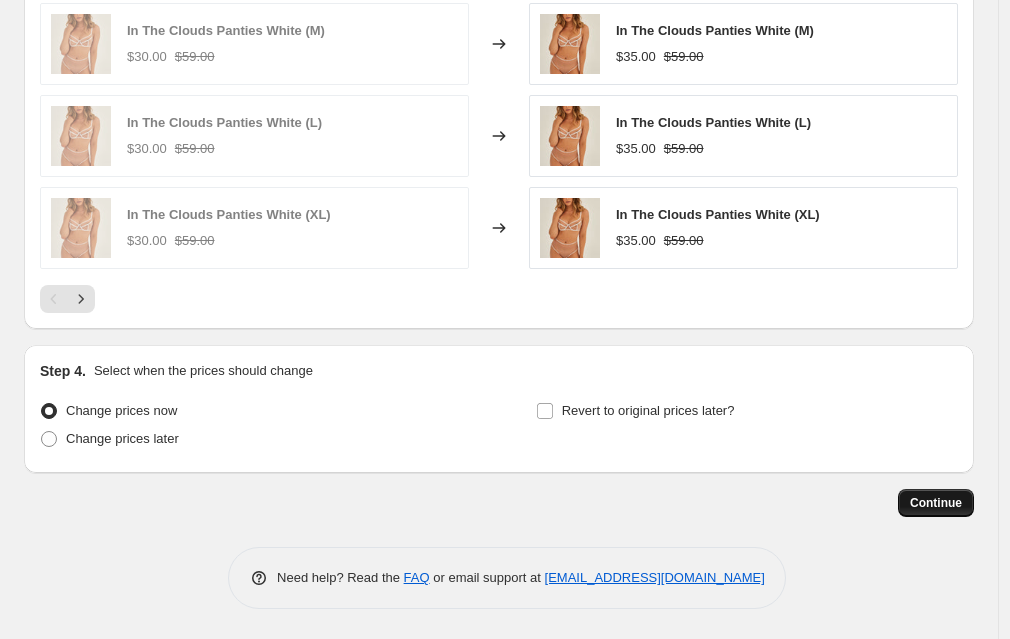 click on "Continue" at bounding box center (936, 503) 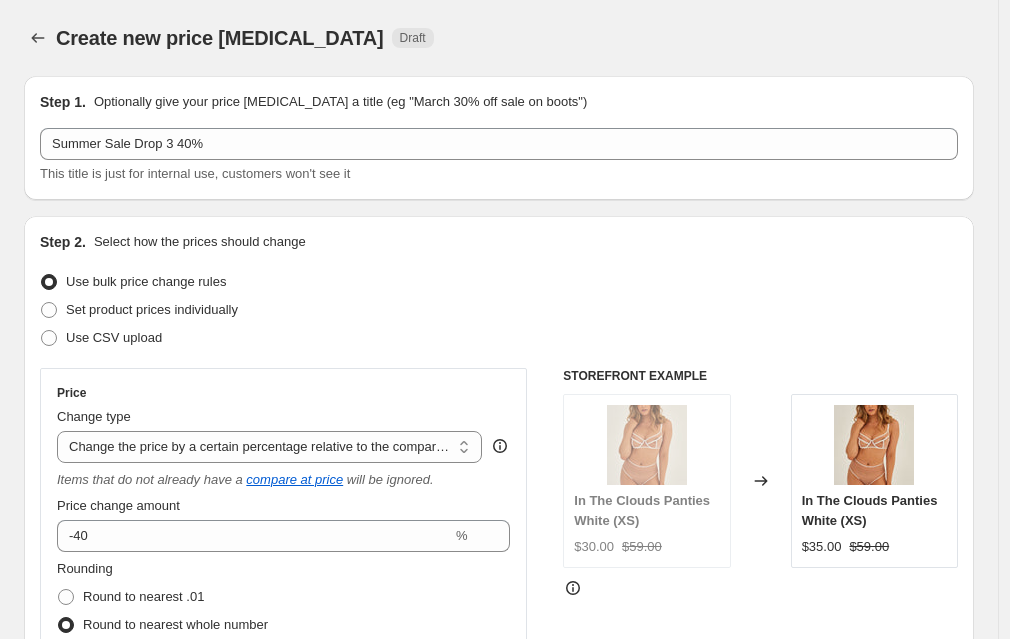 scroll, scrollTop: 1652, scrollLeft: 0, axis: vertical 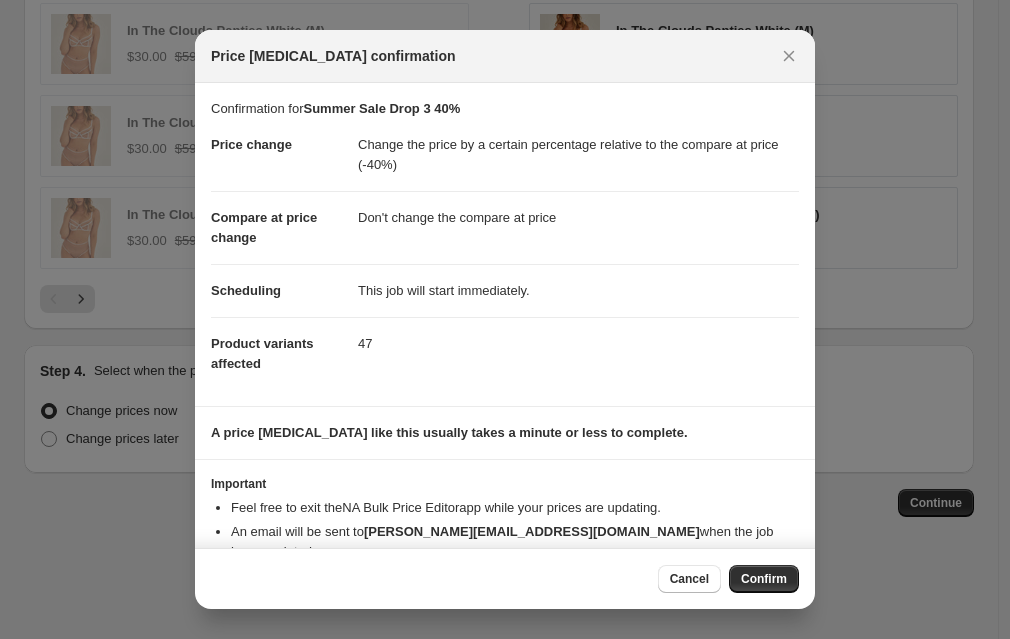 click on "Confirm" at bounding box center (764, 579) 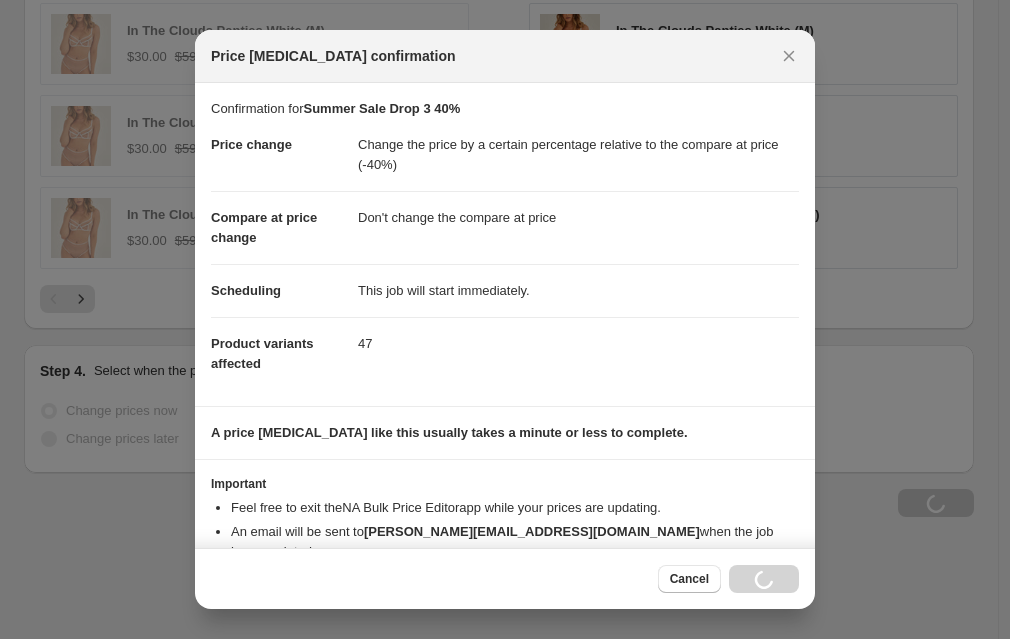 scroll, scrollTop: 1720, scrollLeft: 0, axis: vertical 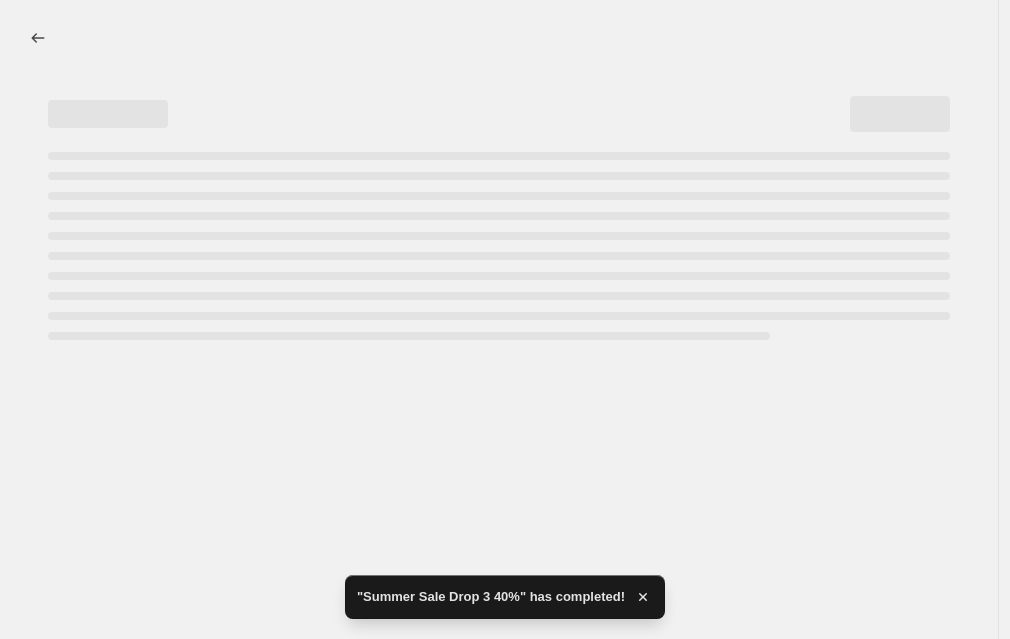 select on "pcap" 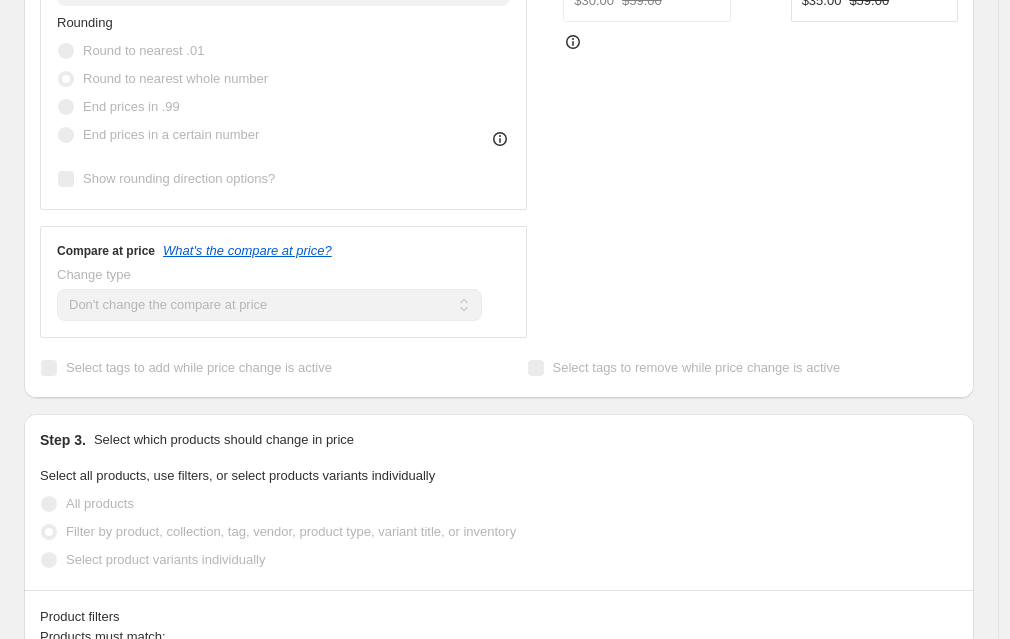 scroll, scrollTop: 0, scrollLeft: 0, axis: both 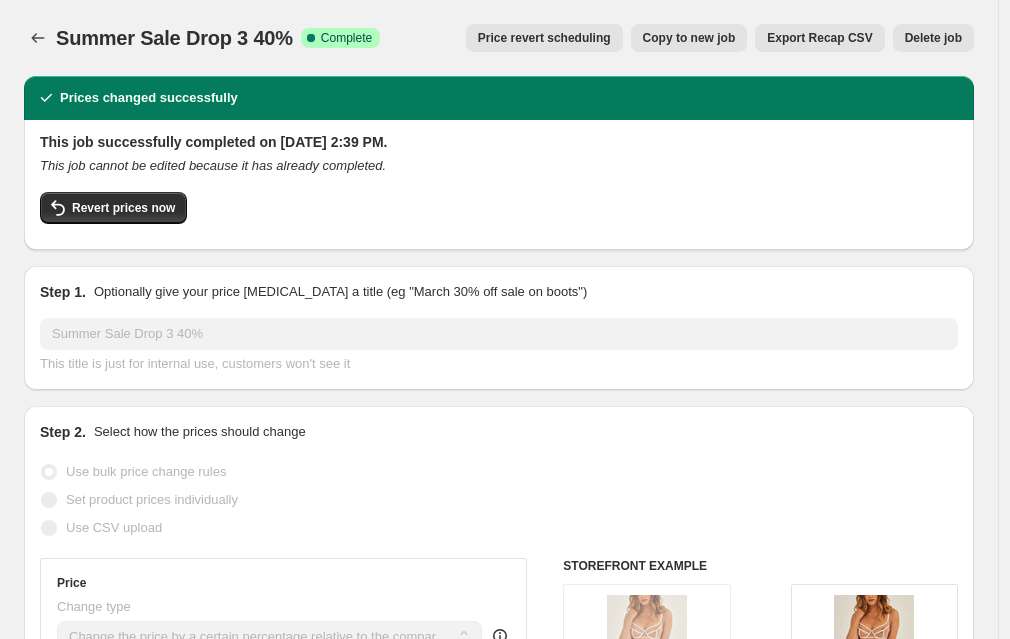 click on "Copy to new job" at bounding box center (689, 38) 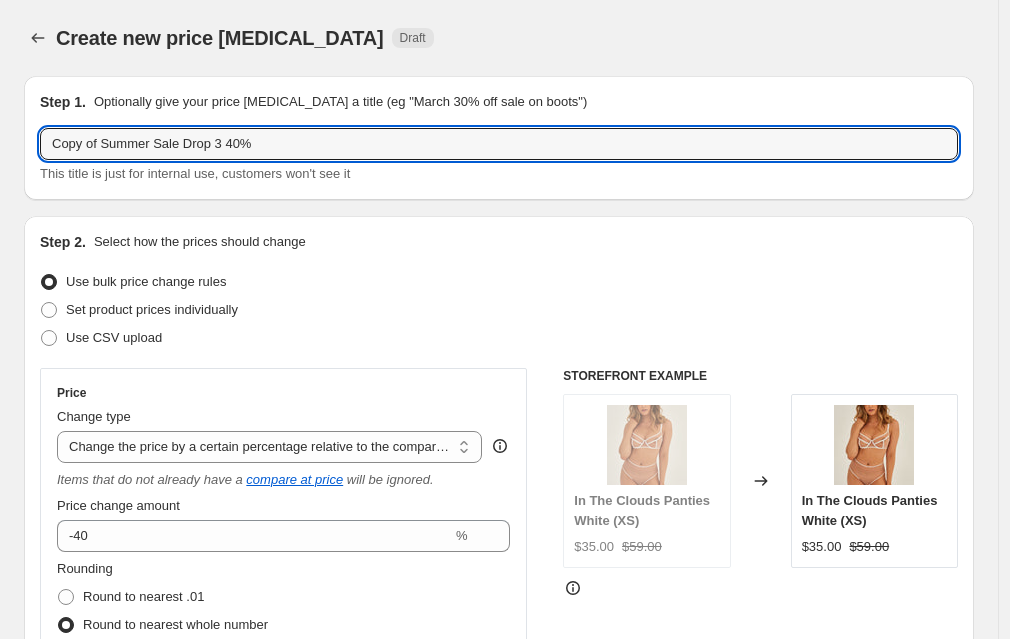 drag, startPoint x: 108, startPoint y: 135, endPoint x: -266, endPoint y: 159, distance: 374.76926 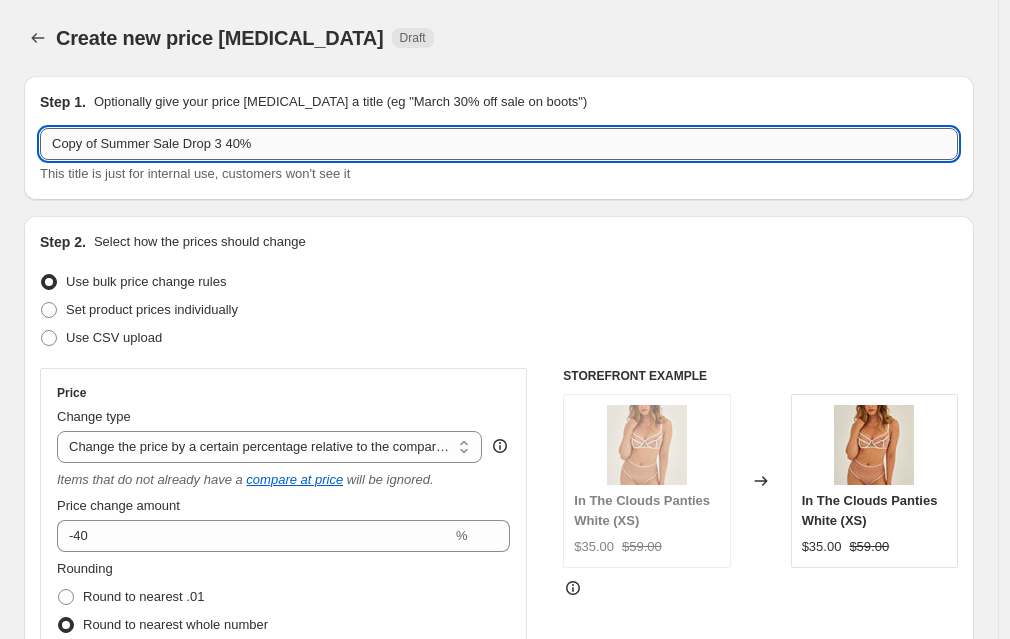 click on "Copy of Summer Sale Drop 3 40%" at bounding box center (499, 144) 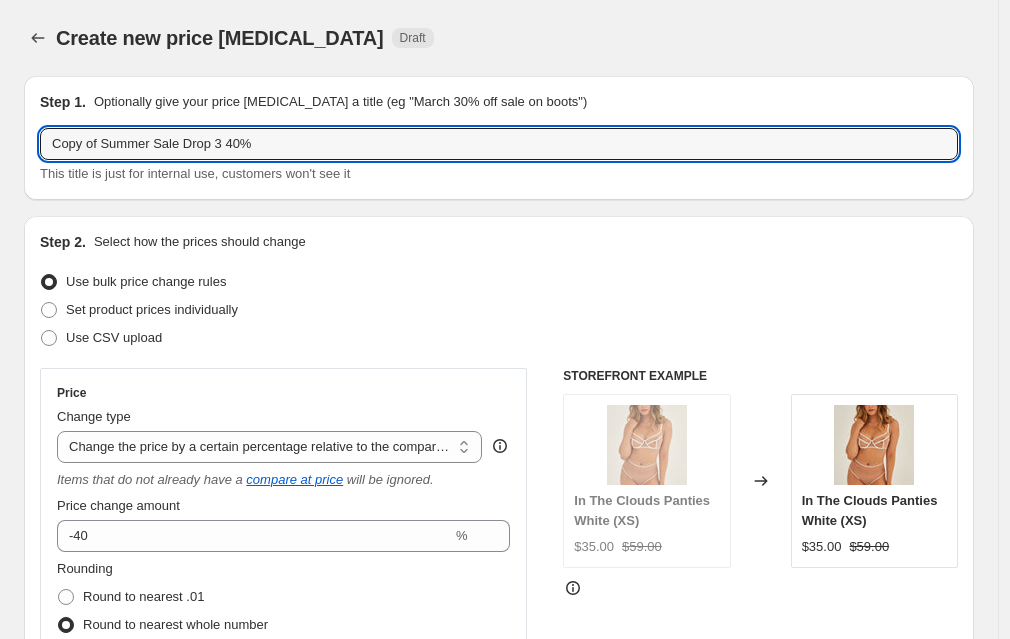drag, startPoint x: 108, startPoint y: 145, endPoint x: -258, endPoint y: 82, distance: 371.38254 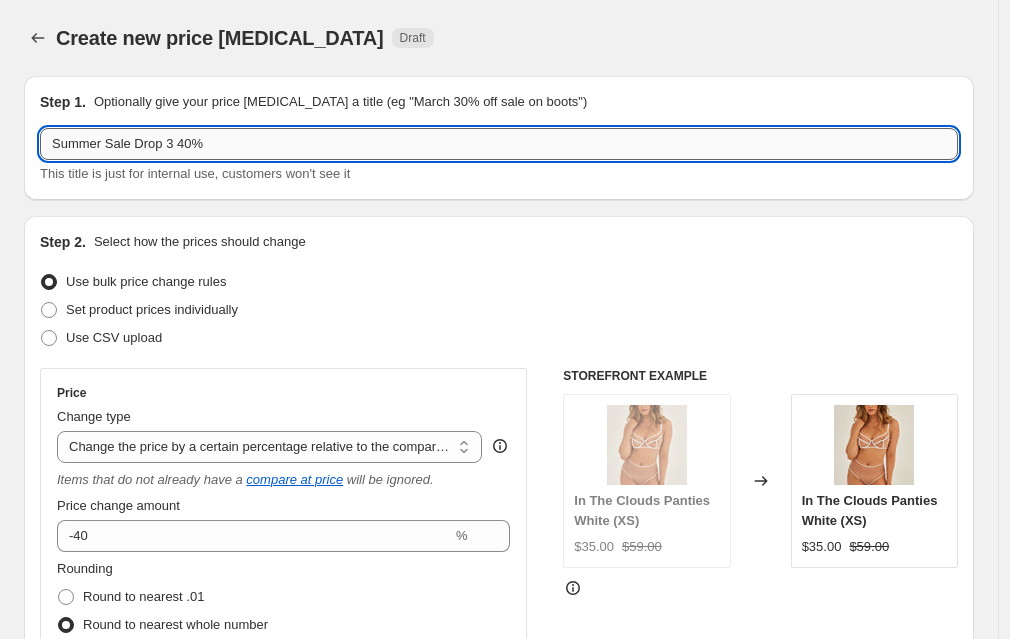 click on "Summer Sale Drop 3 40%" at bounding box center [499, 144] 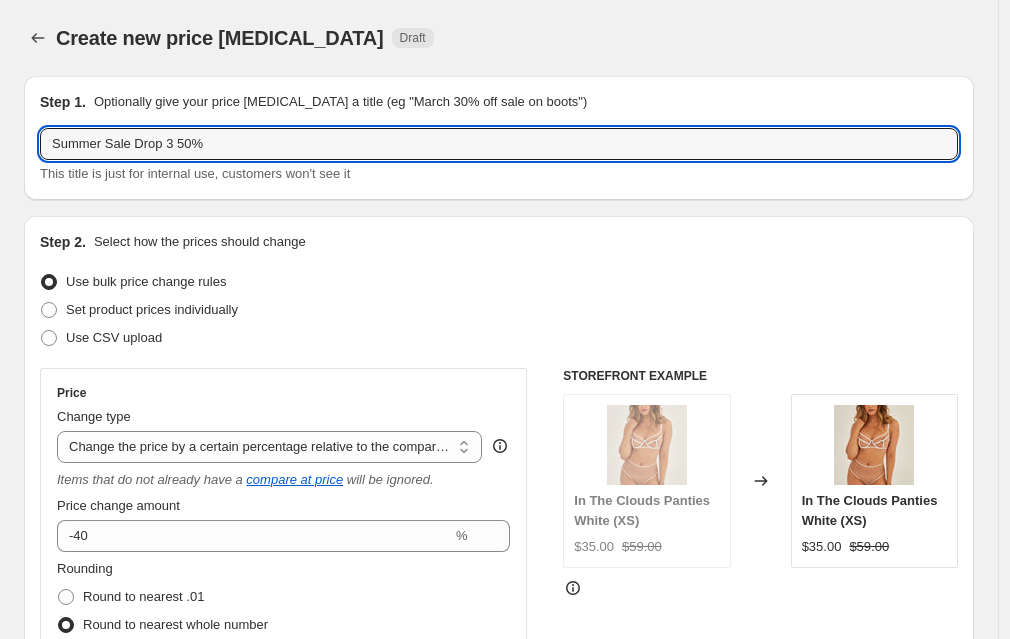 type on "Summer Sale Drop 3 50%" 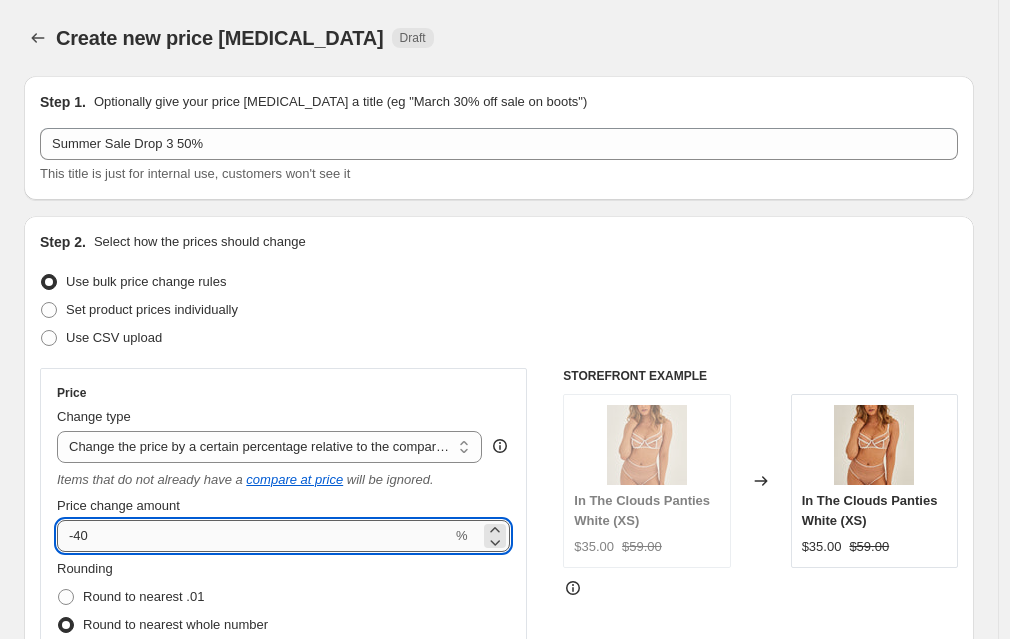click on "-40" at bounding box center [254, 536] 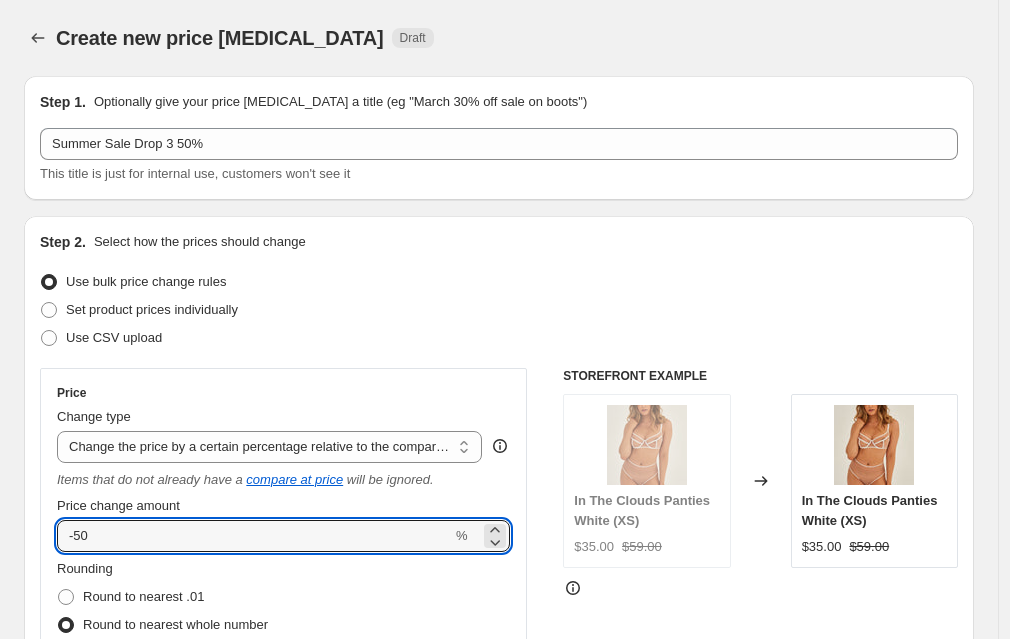 type on "-50" 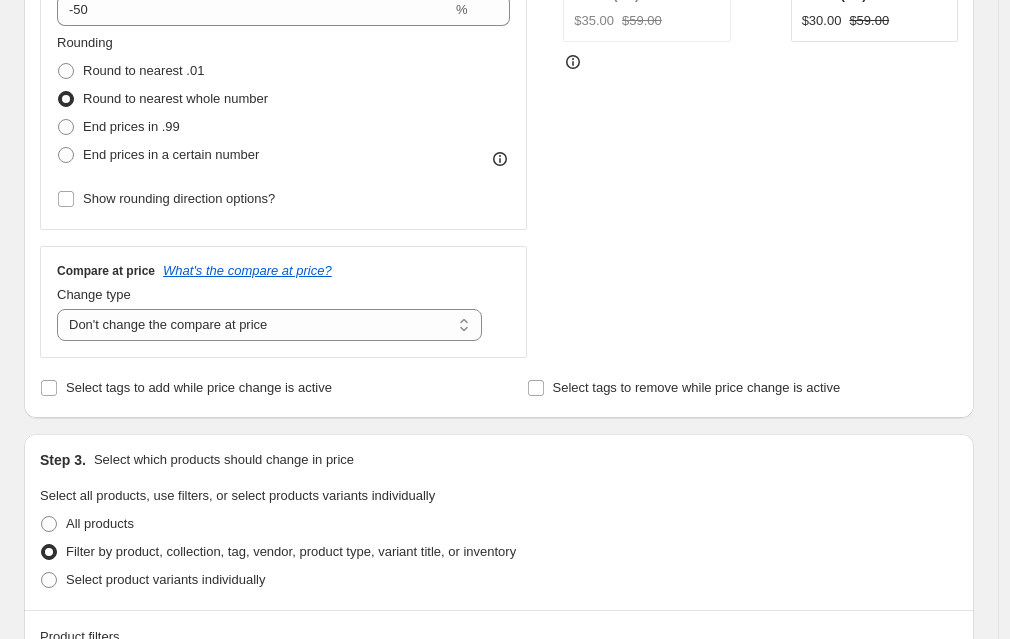 scroll, scrollTop: 804, scrollLeft: 0, axis: vertical 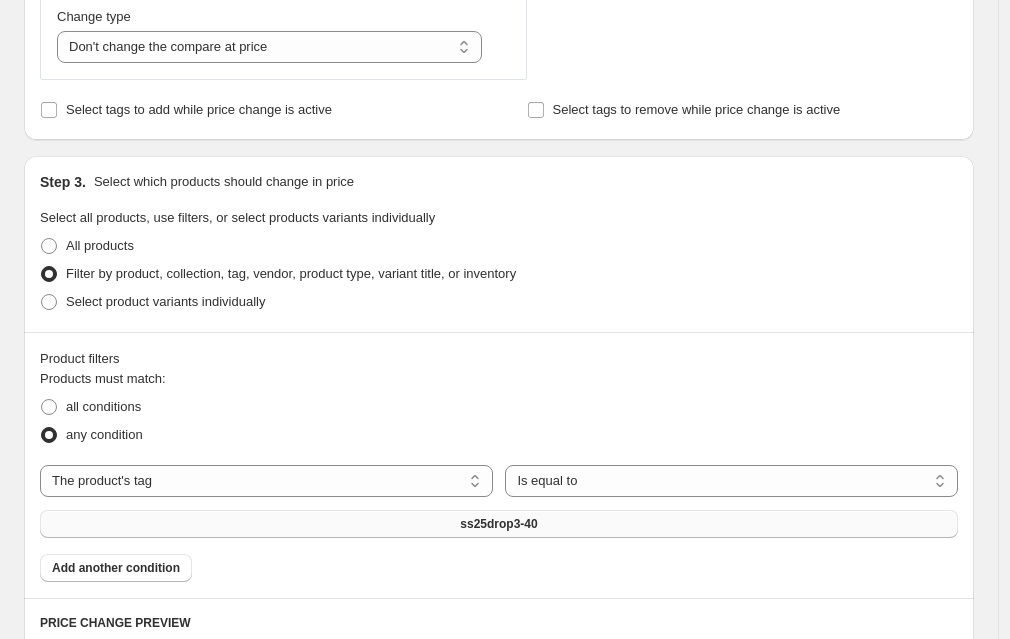 click on "ss25drop3-40" at bounding box center [499, 524] 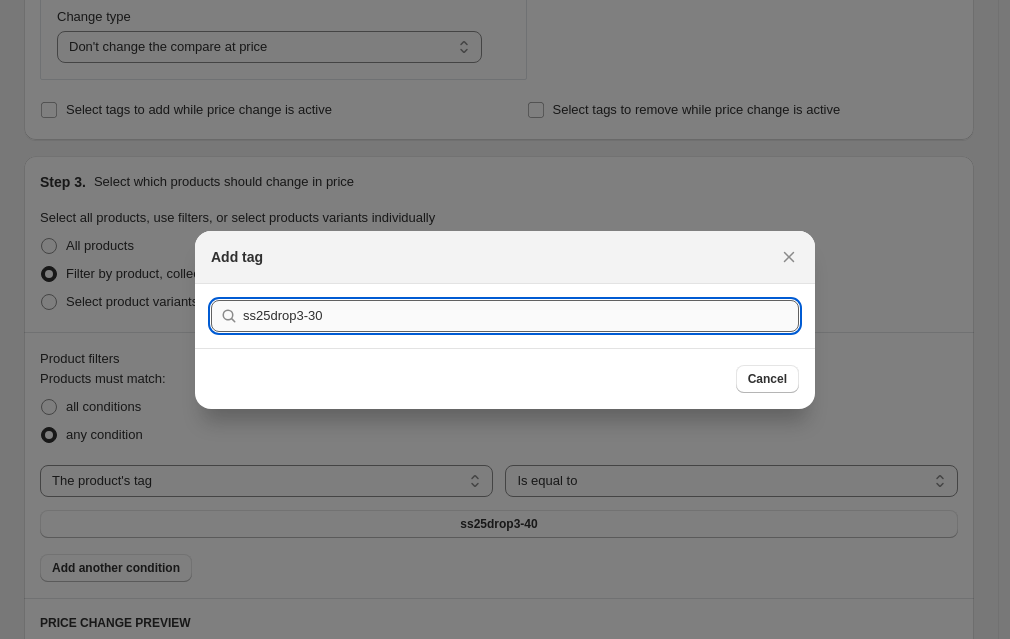 click on "ss25drop3-30" at bounding box center [521, 316] 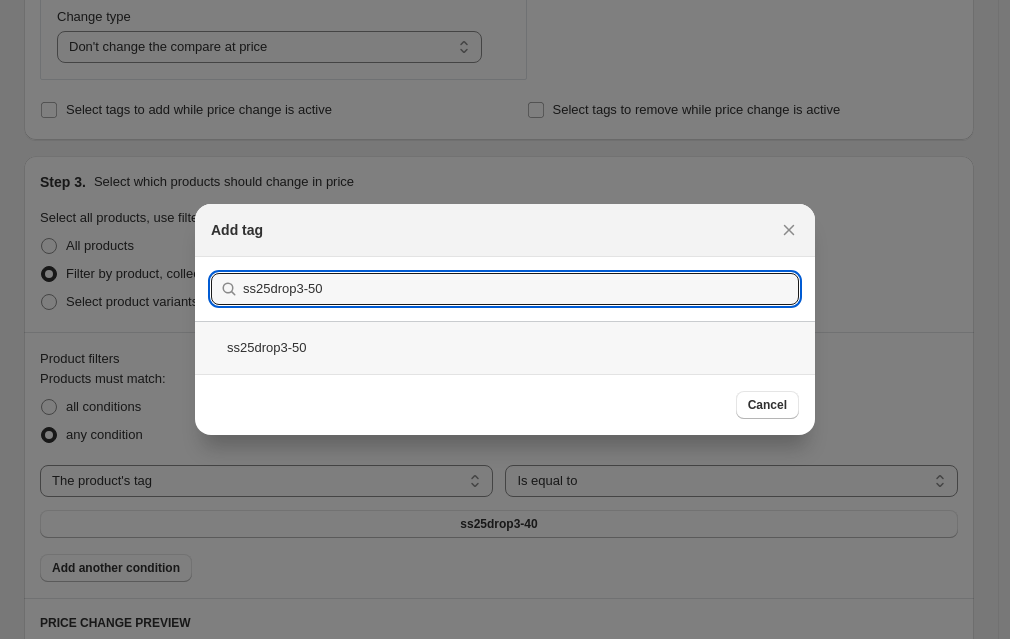 type on "ss25drop3-50" 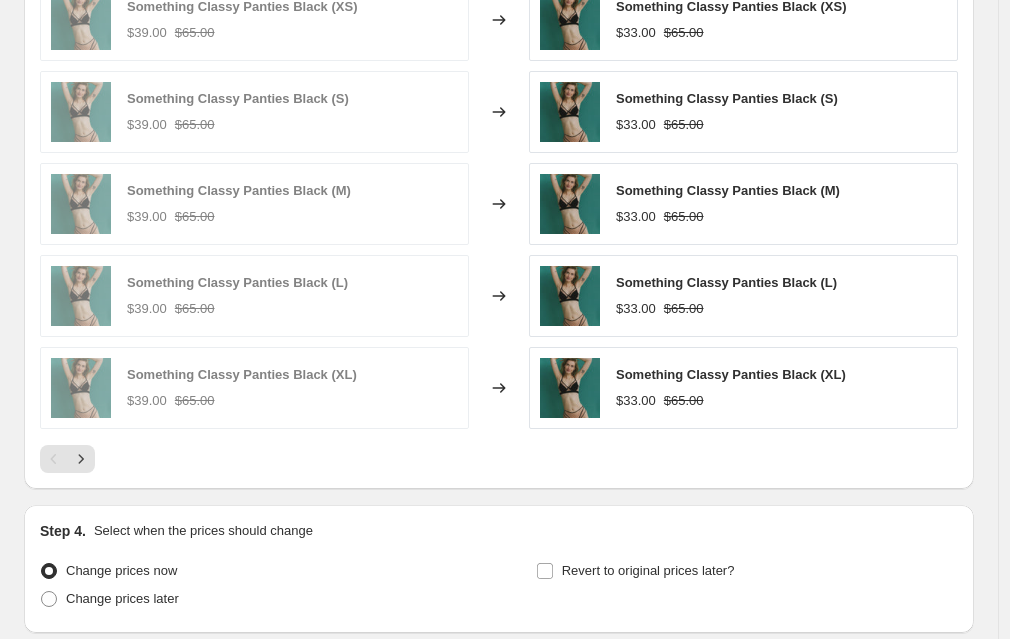 scroll, scrollTop: 1565, scrollLeft: 0, axis: vertical 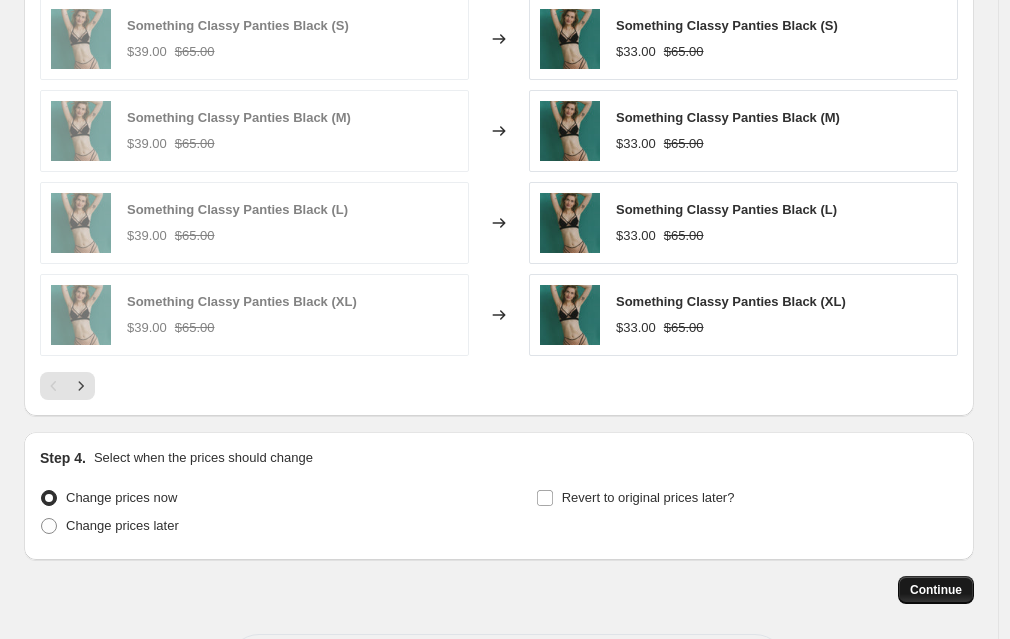 click on "Continue" at bounding box center (936, 590) 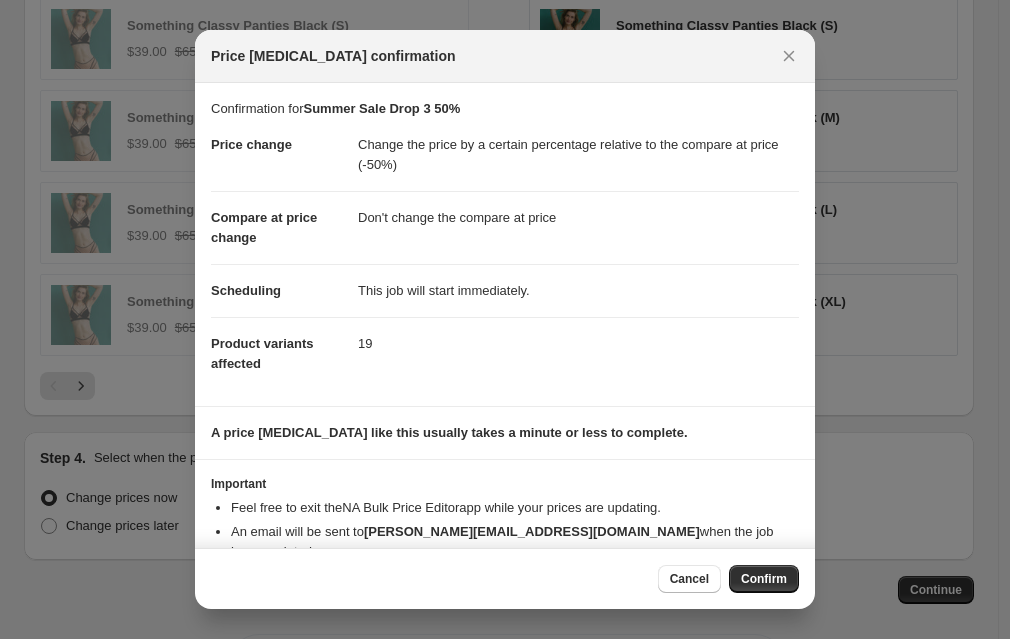 click on "Confirm" at bounding box center [764, 579] 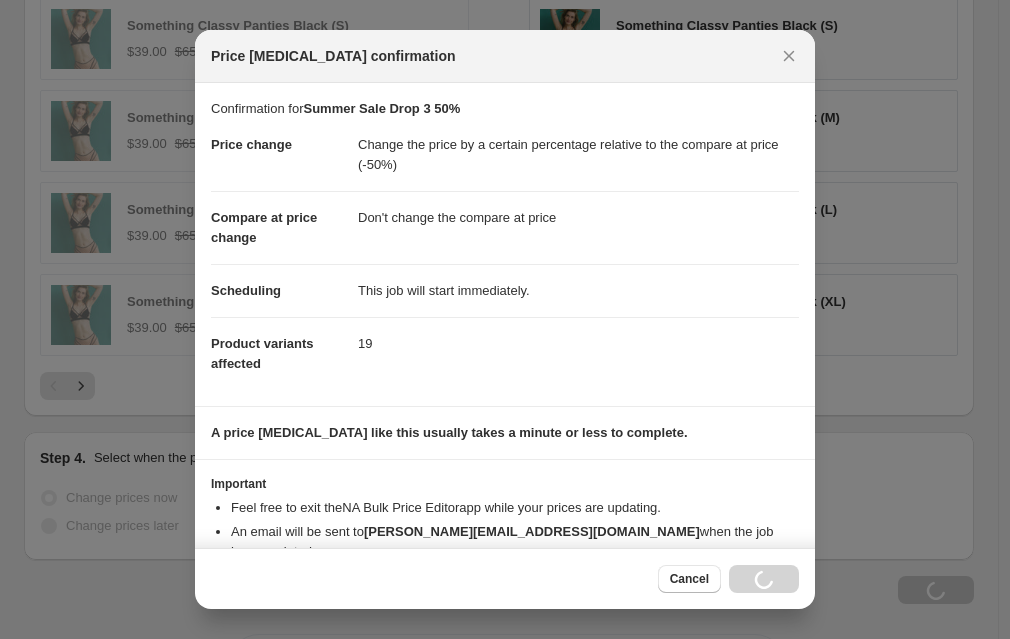 scroll, scrollTop: 1633, scrollLeft: 0, axis: vertical 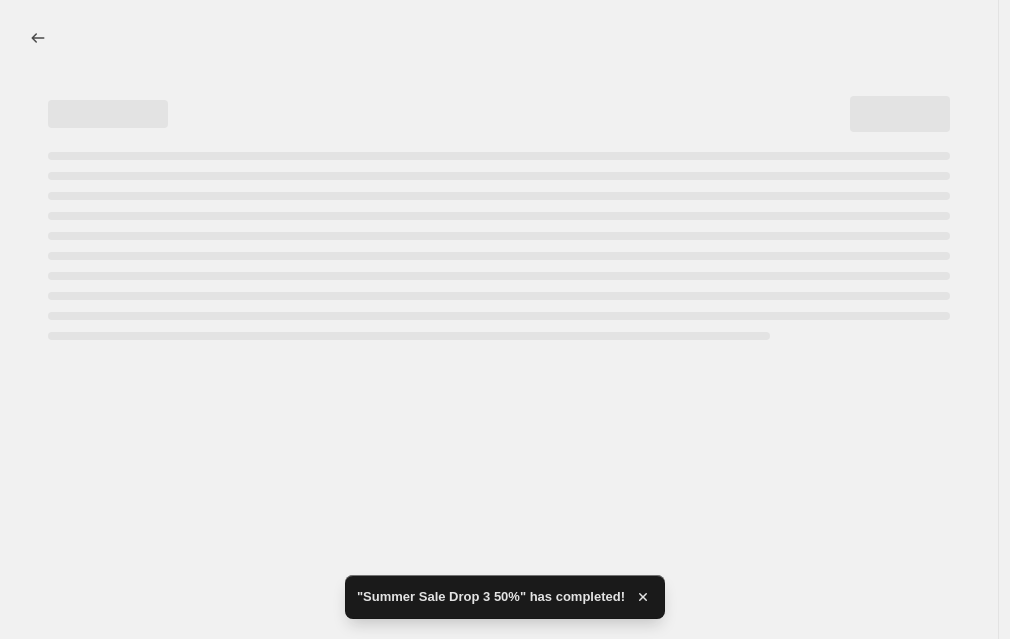 select on "pcap" 